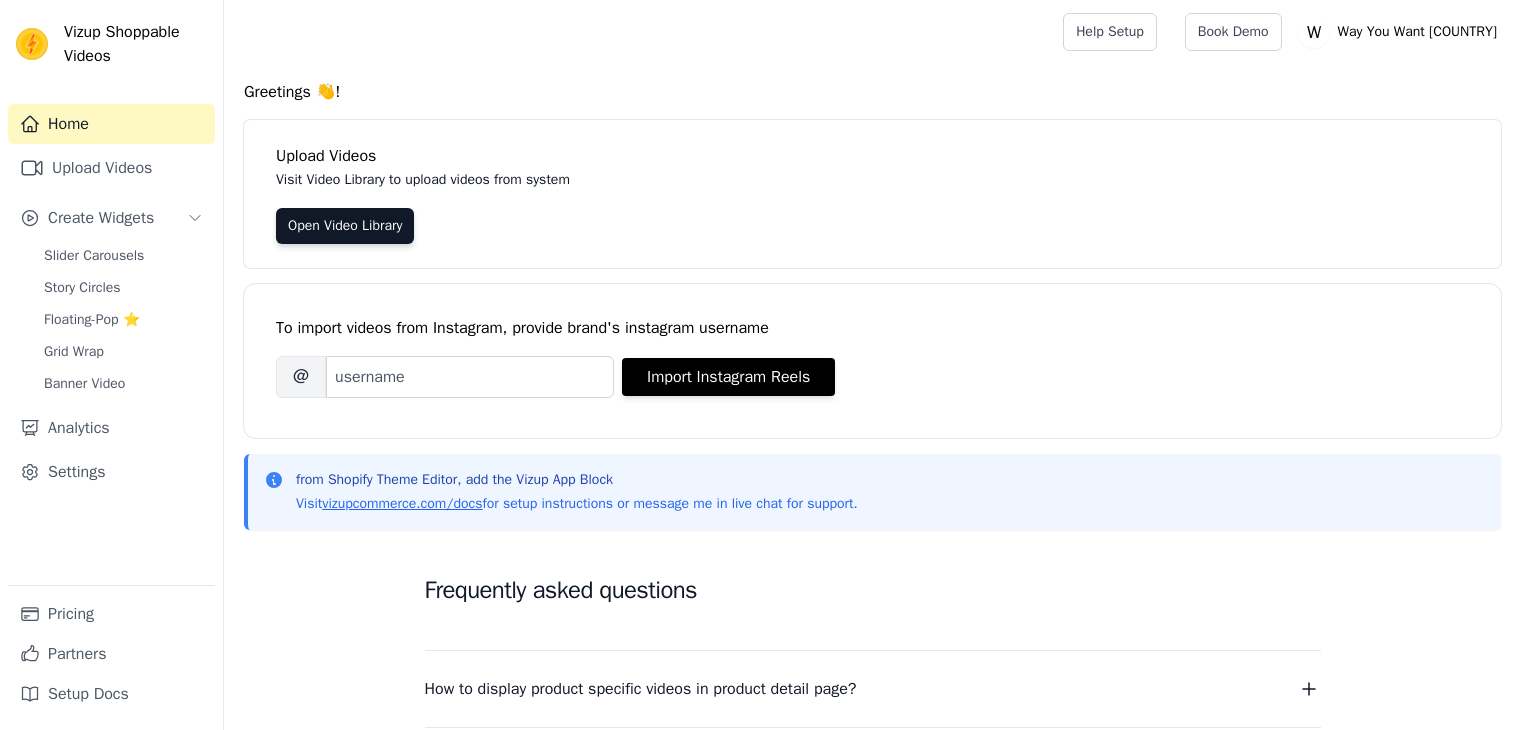 scroll, scrollTop: 0, scrollLeft: 0, axis: both 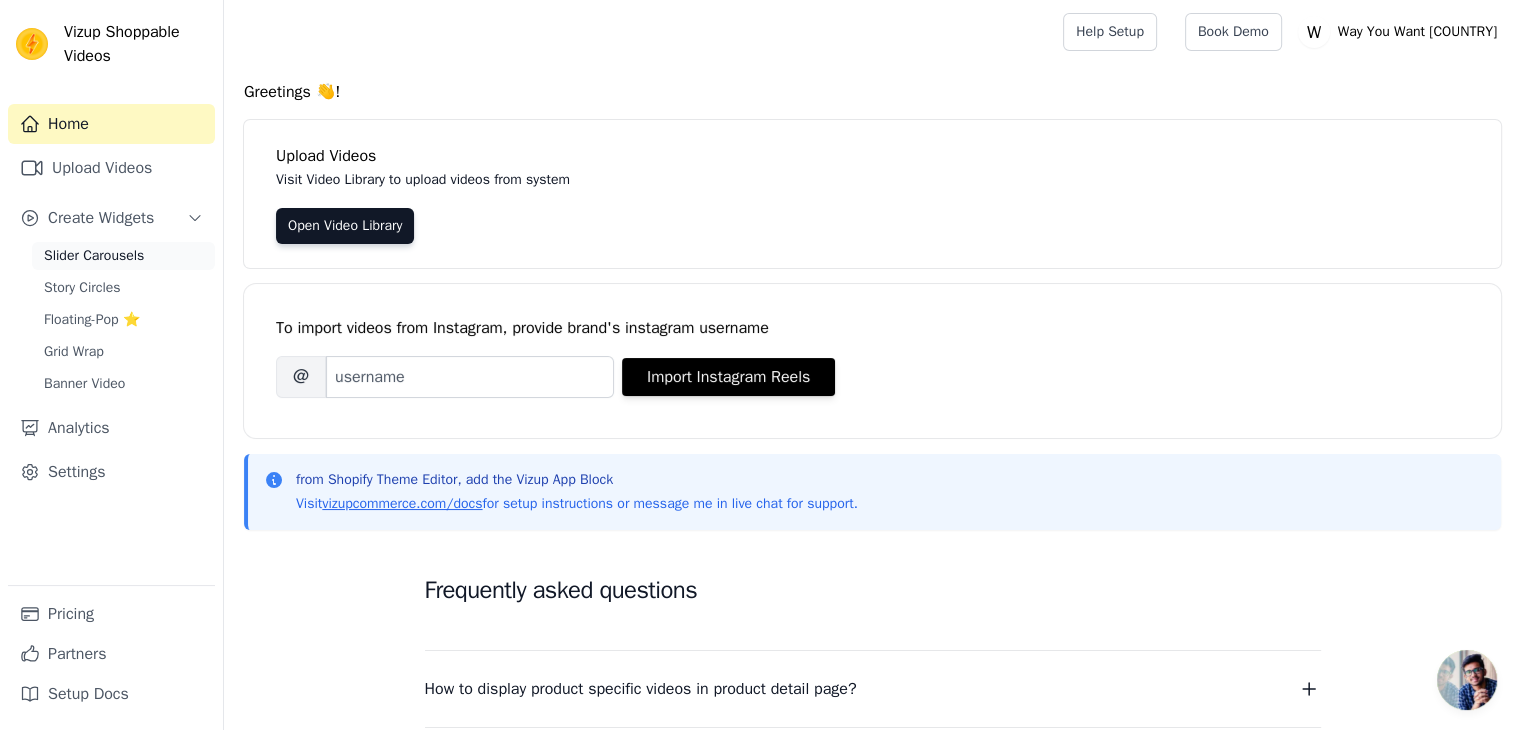 click on "Slider Carousels" at bounding box center [94, 256] 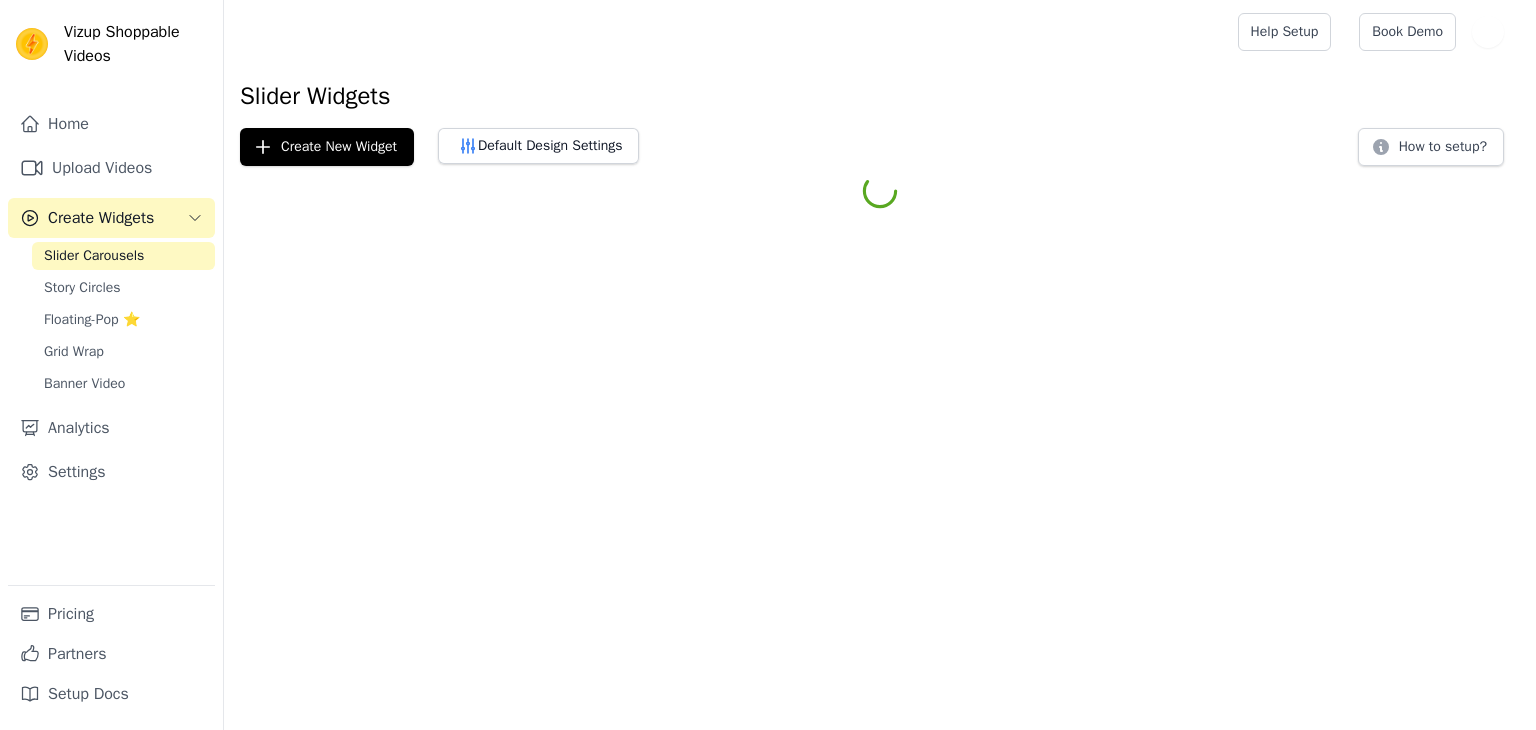 scroll, scrollTop: 0, scrollLeft: 0, axis: both 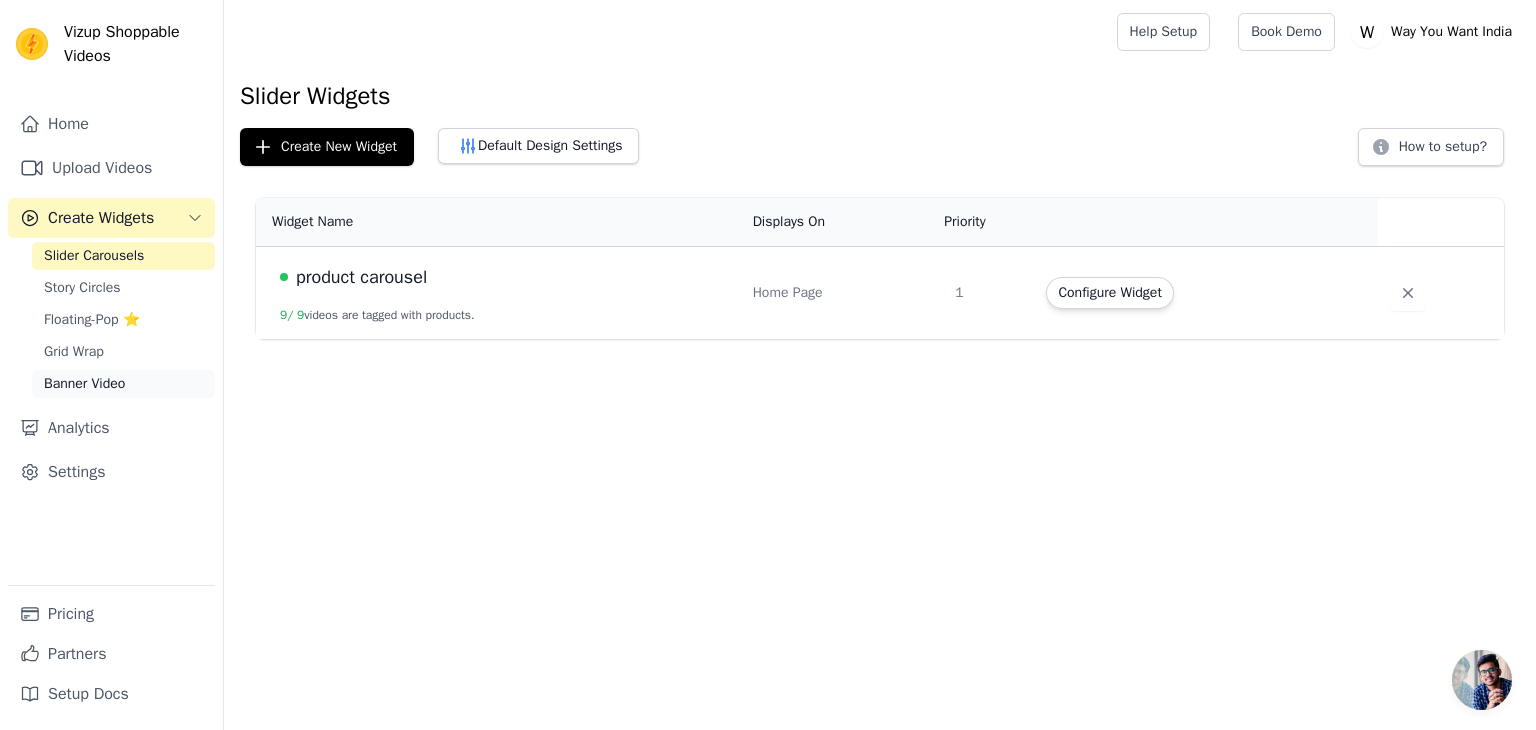 click on "Banner Video" at bounding box center [123, 384] 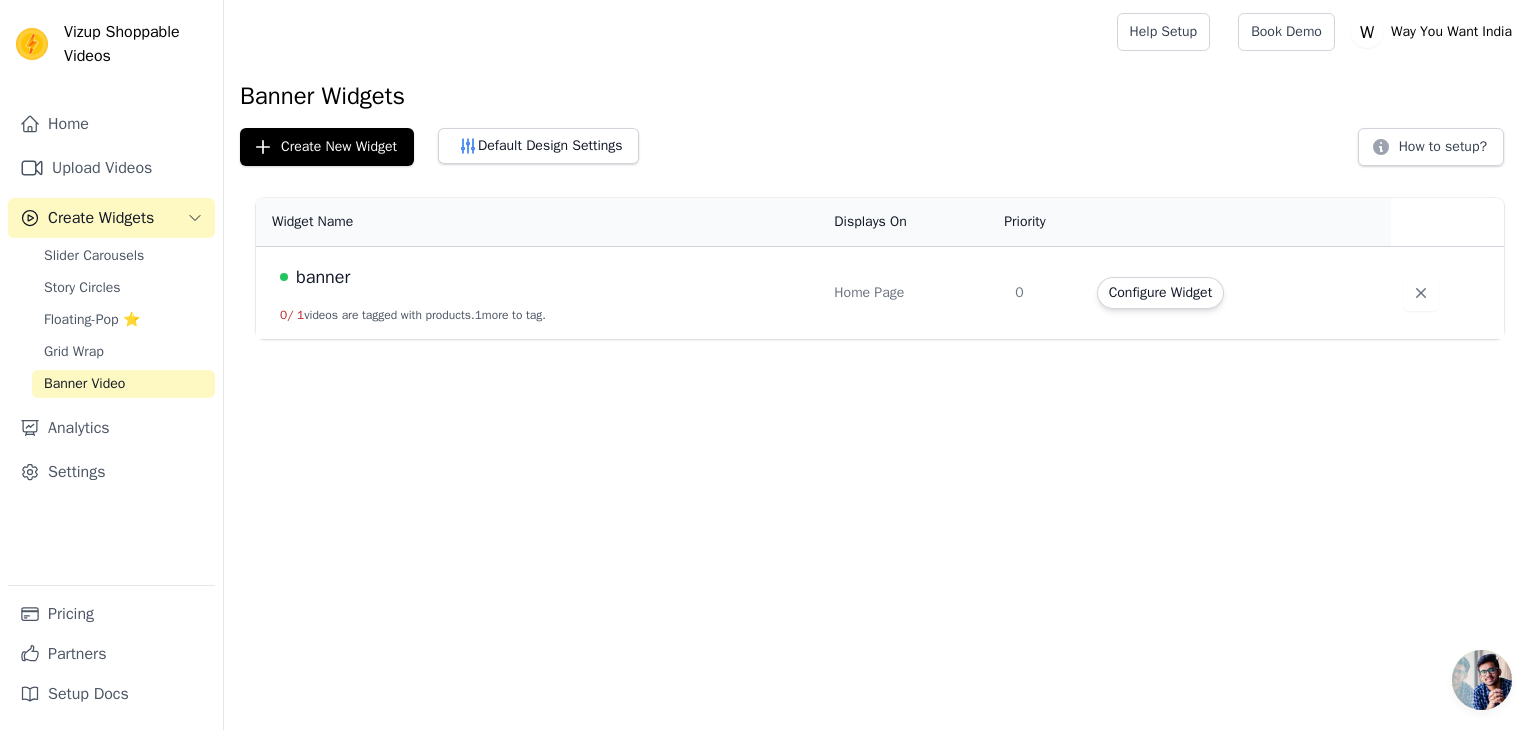 click on "Banner Widgets
Create New Widget       Default Design Settings
How to setup?       Widget Name   Displays On   Priority   Actions     banner   0  /   1  videos are tagged with products.
1  more to tag.   Home Page         0   Configure Widget" at bounding box center [880, 213] 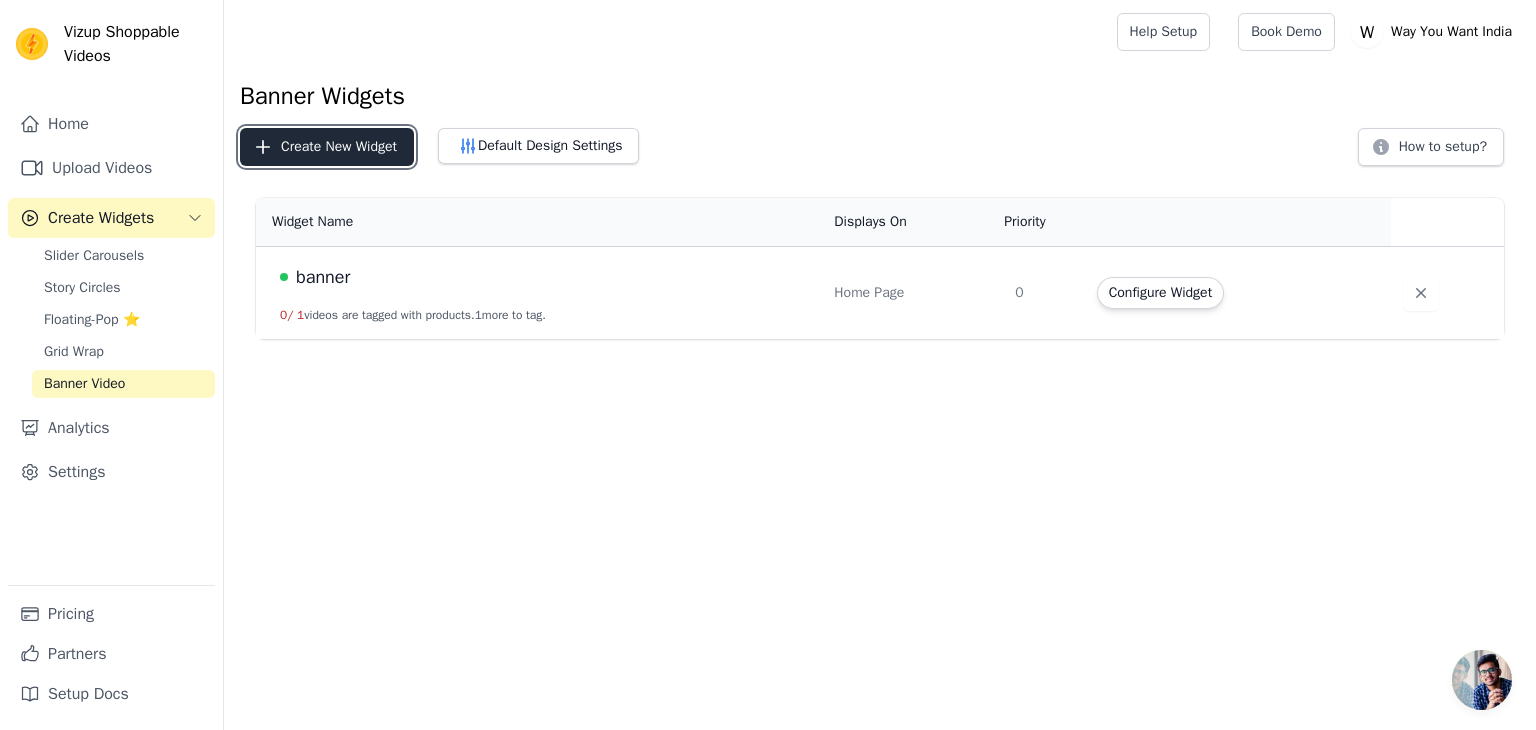 click on "Create New Widget" at bounding box center [327, 147] 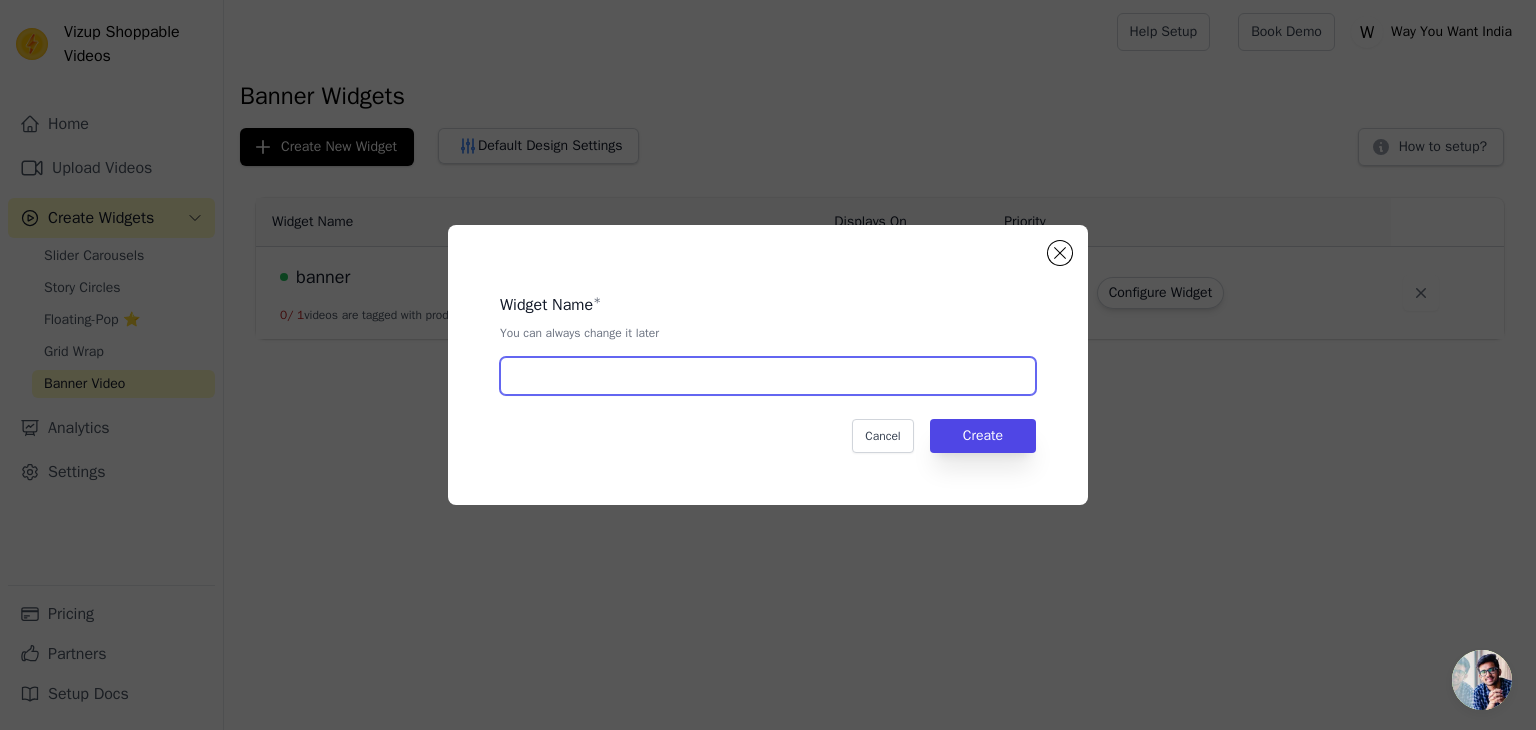 click at bounding box center [768, 376] 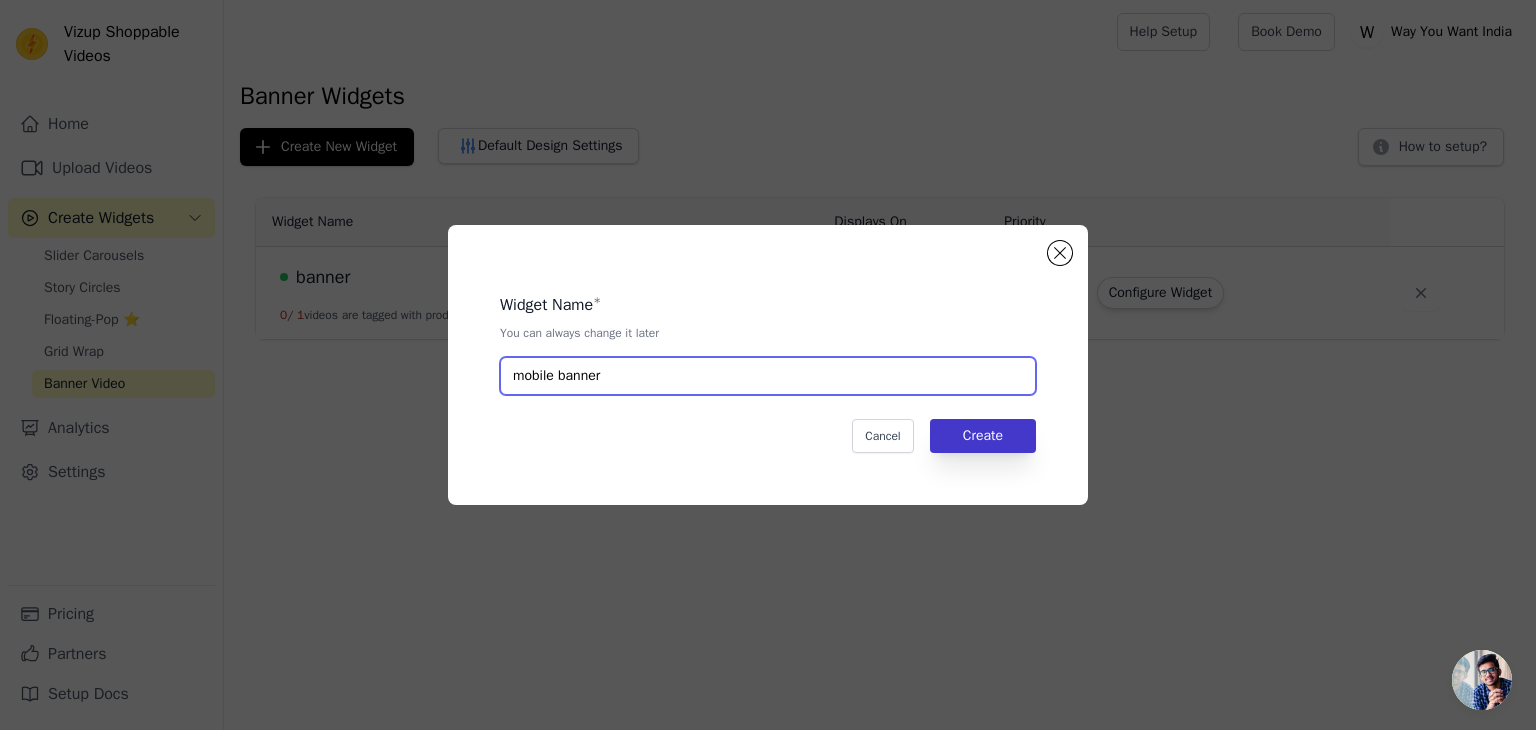 type on "mobile banner" 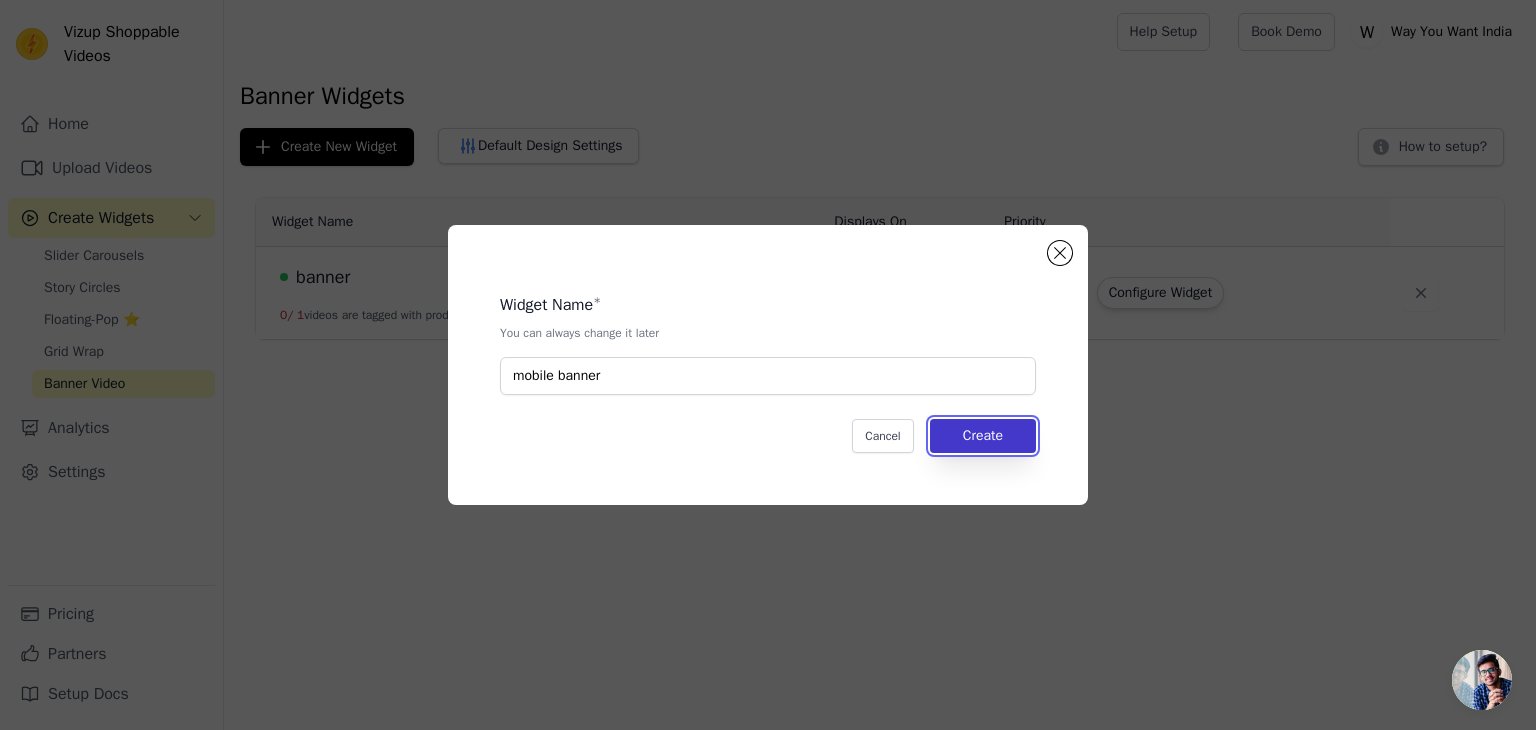 click on "Create" at bounding box center [983, 436] 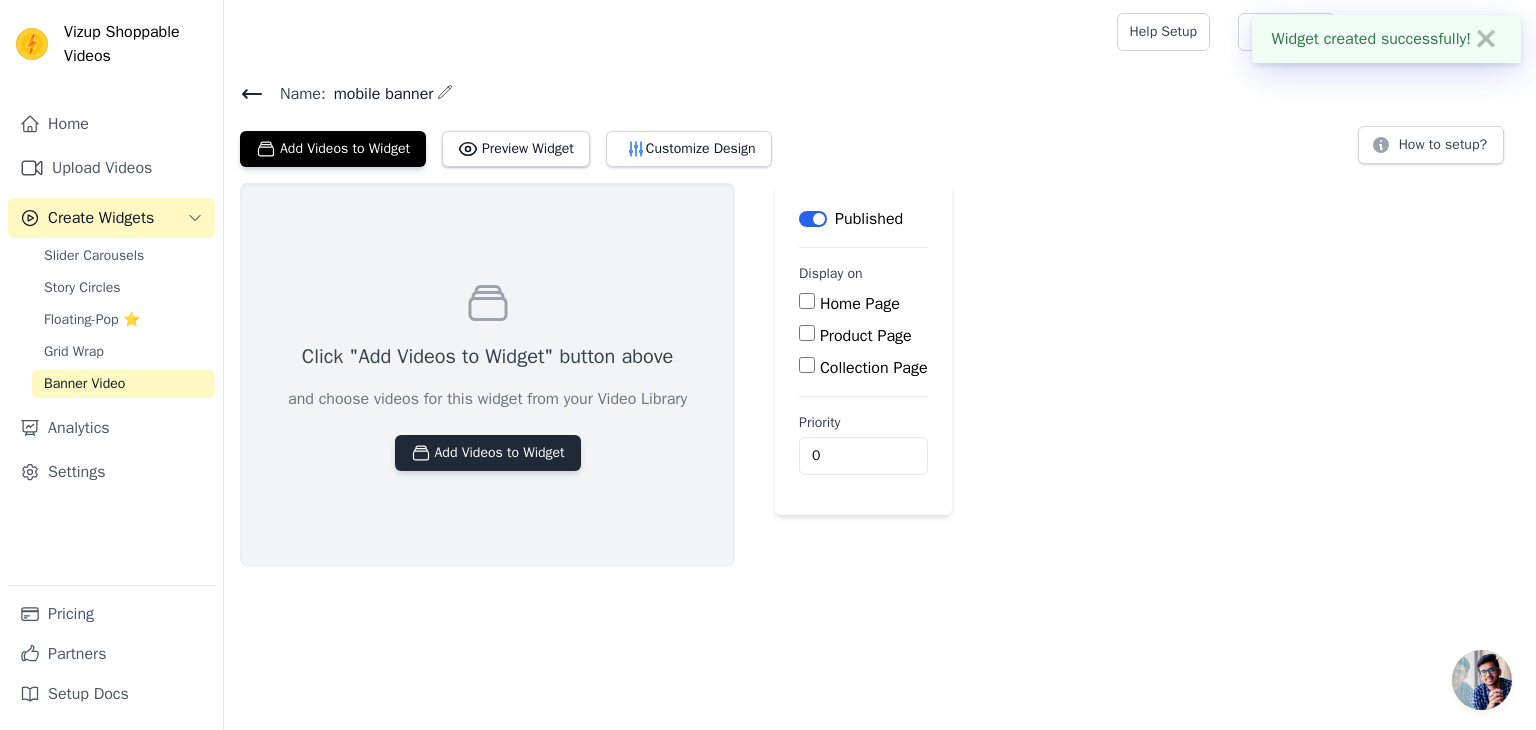 click on "Add Videos to Widget" at bounding box center (488, 453) 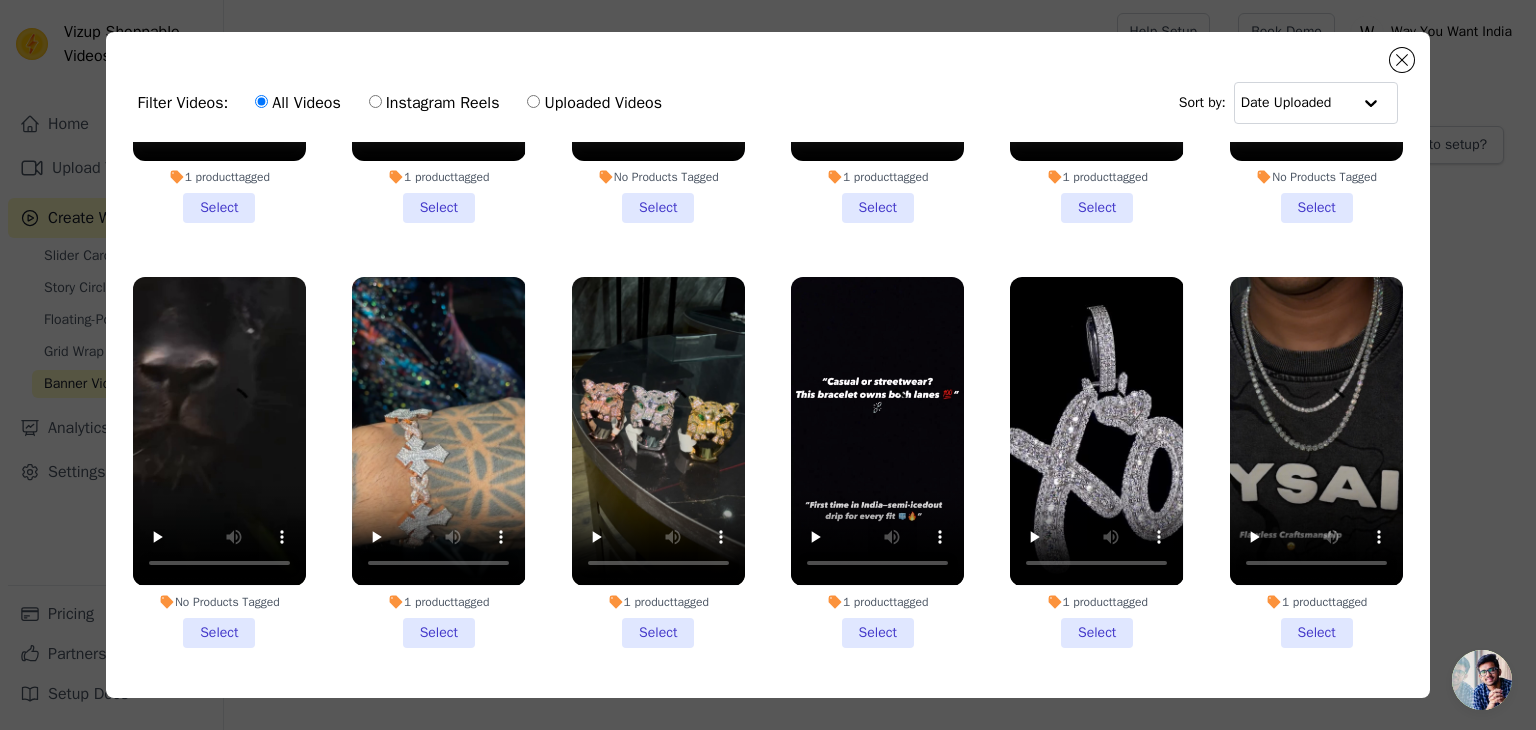 scroll, scrollTop: 500, scrollLeft: 0, axis: vertical 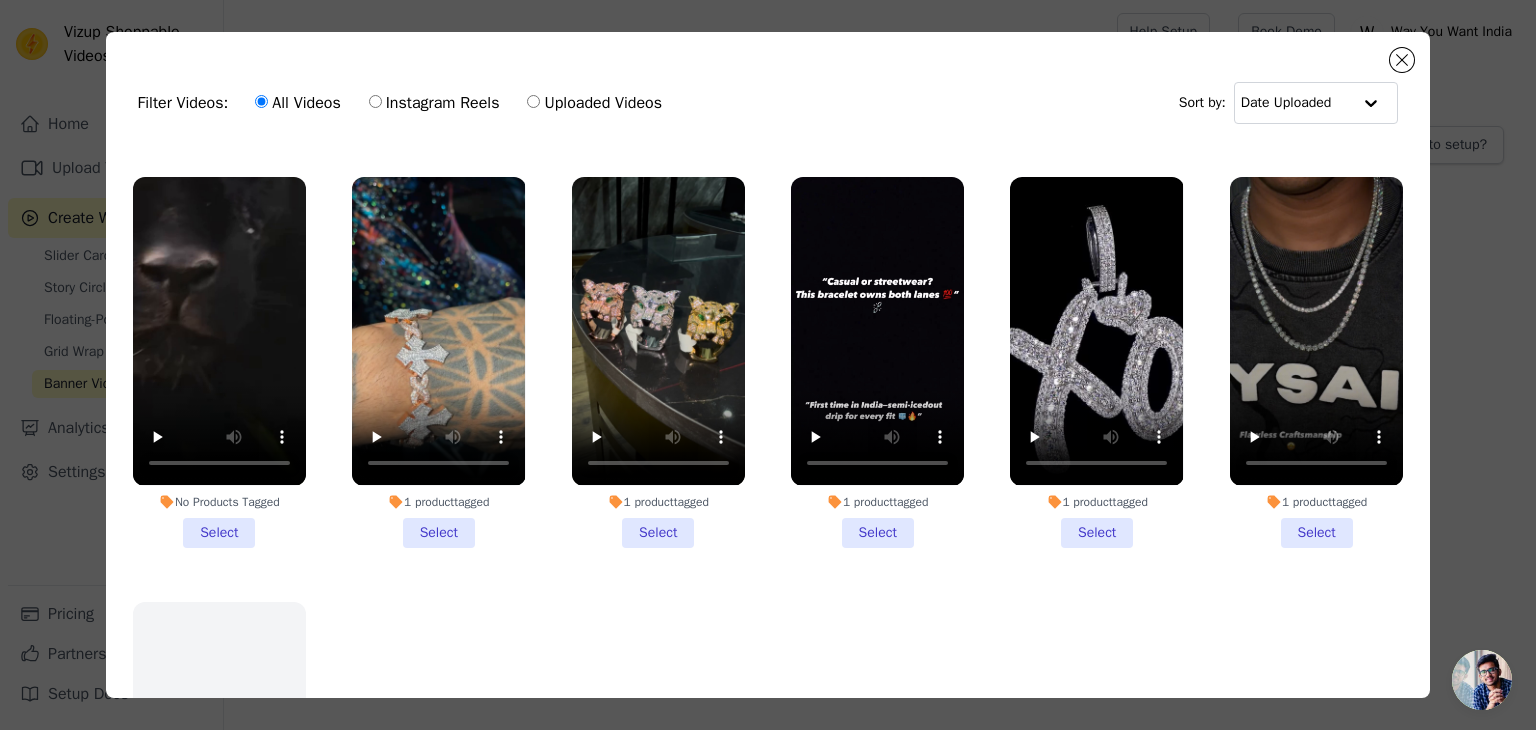 click on "1   product  tagged     Select" at bounding box center (658, 362) 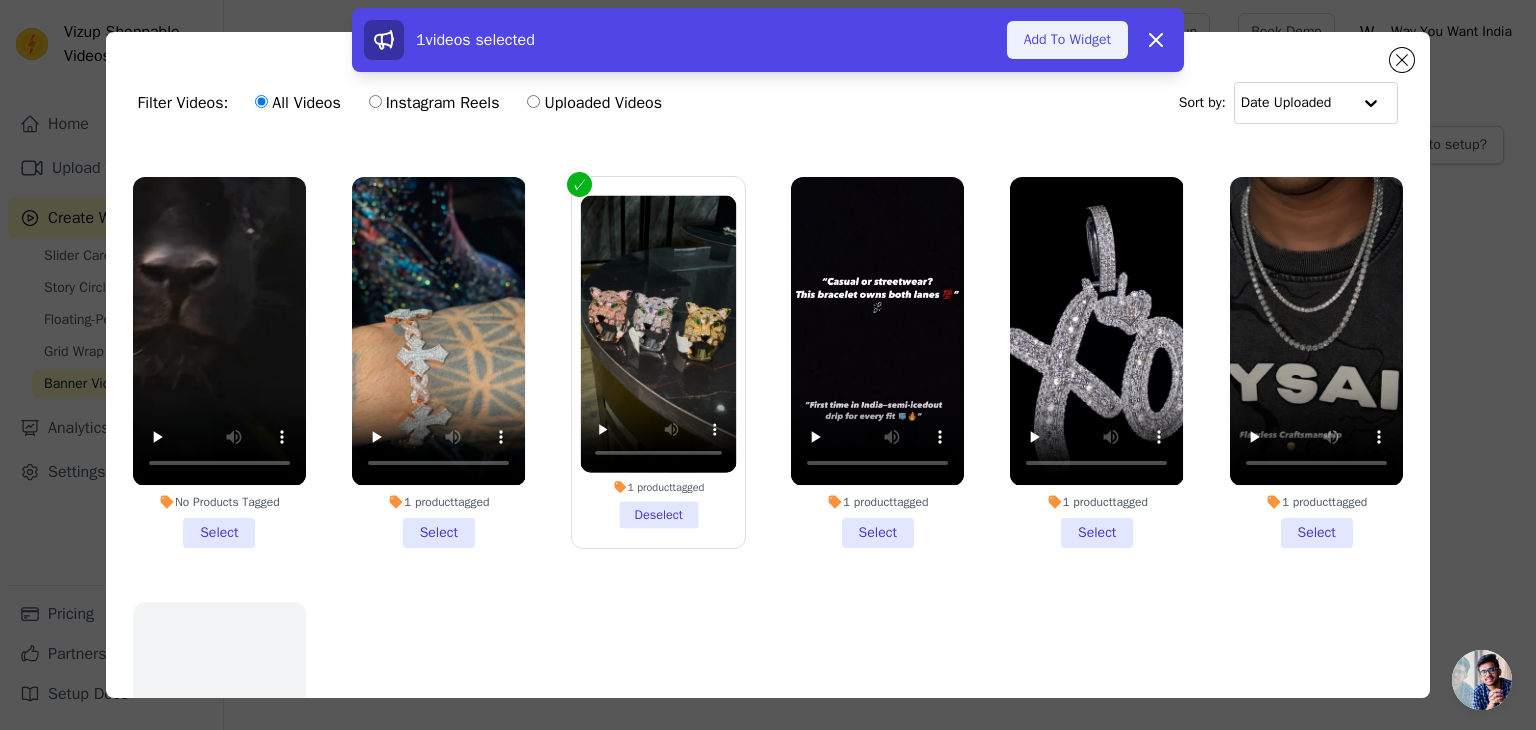 click on "Add To Widget" at bounding box center [1067, 40] 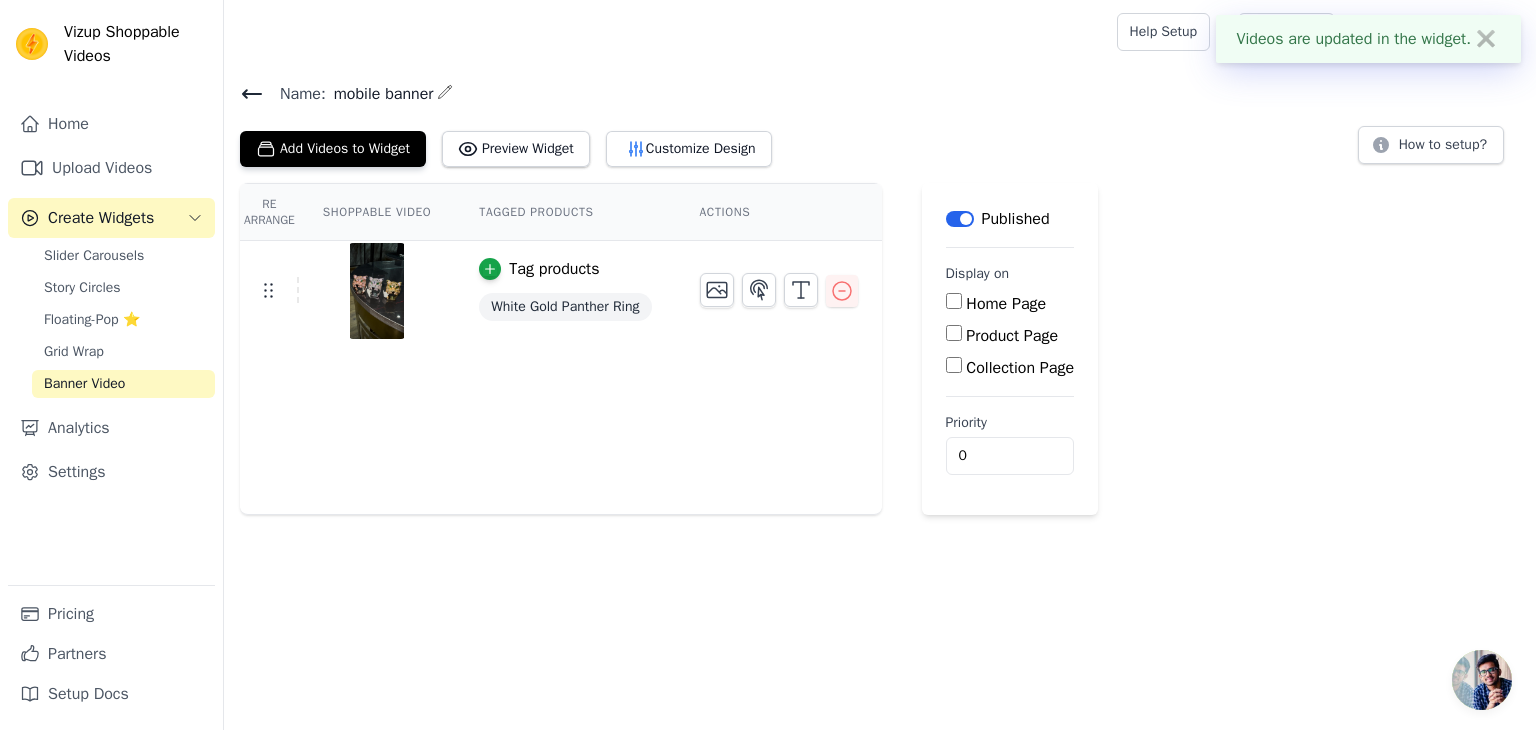 click on "Home Page" at bounding box center [1006, 304] 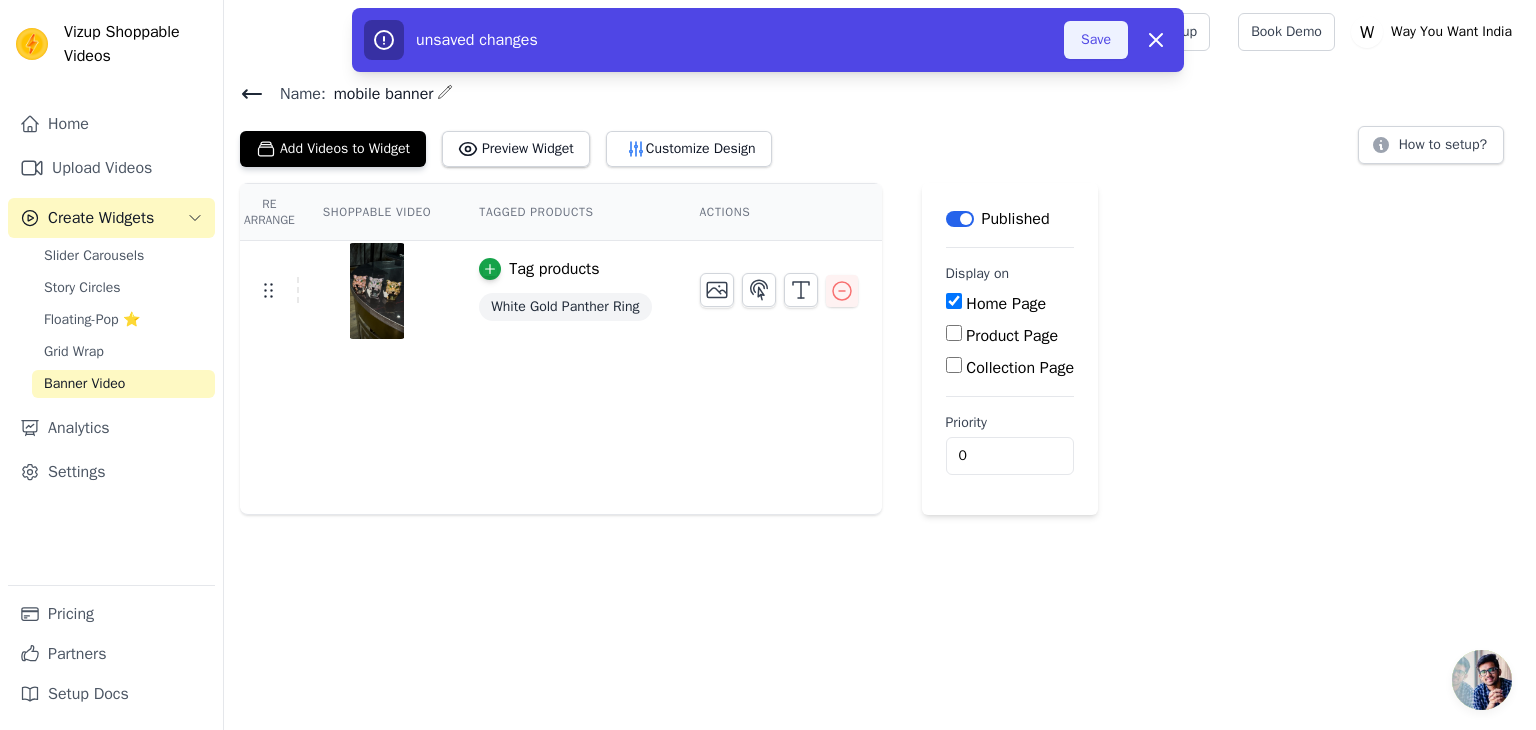 click on "Save" at bounding box center (1096, 40) 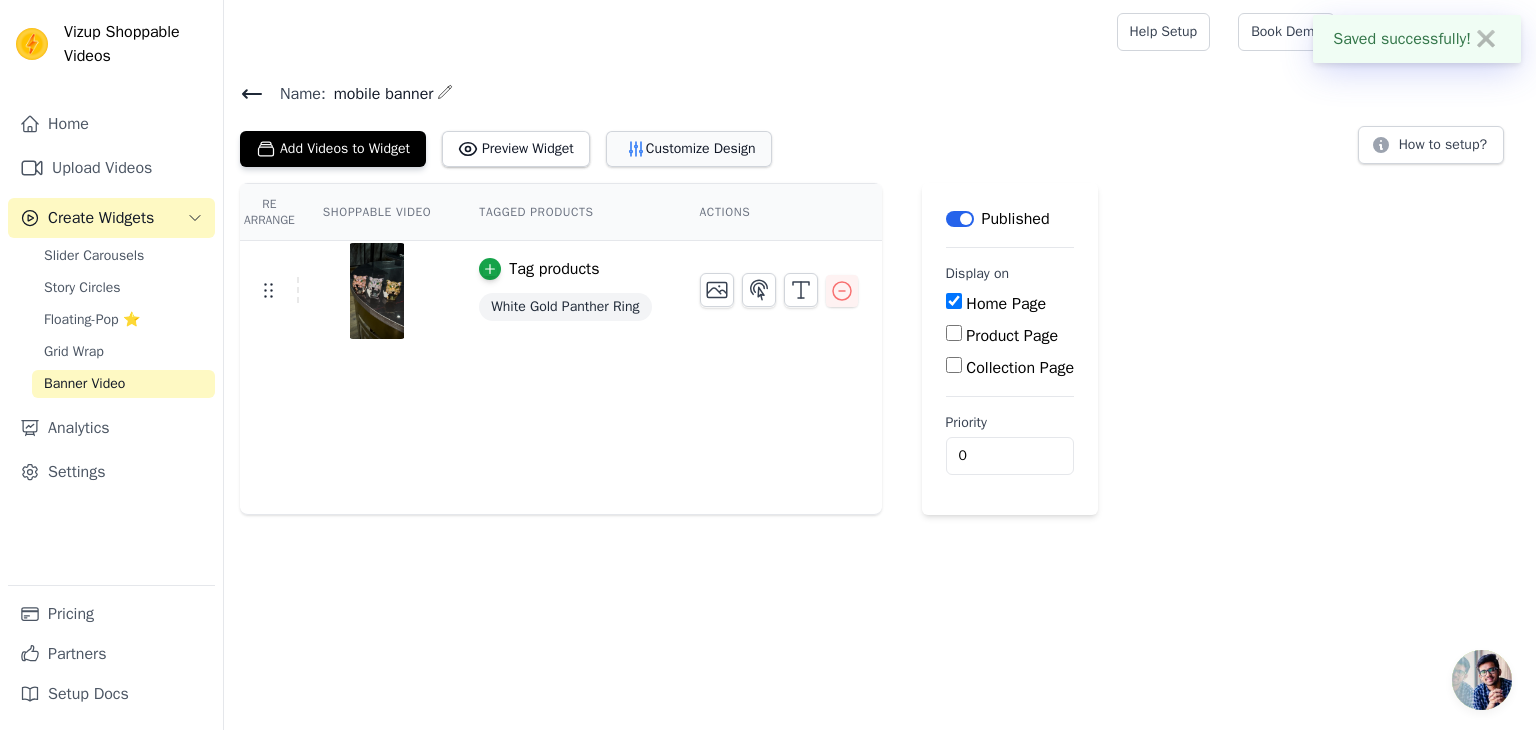 click on "Customize Design" at bounding box center (689, 149) 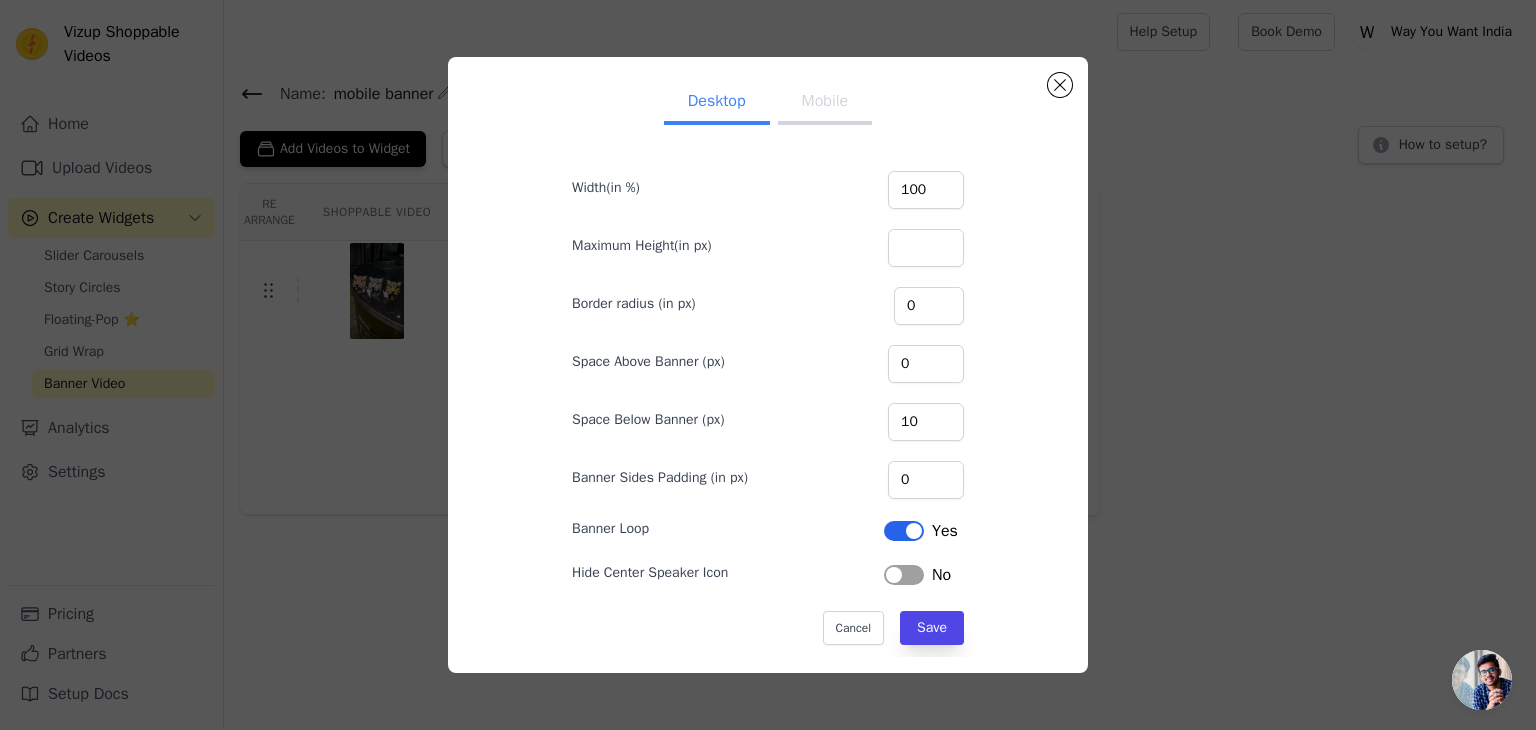 scroll, scrollTop: 0, scrollLeft: 0, axis: both 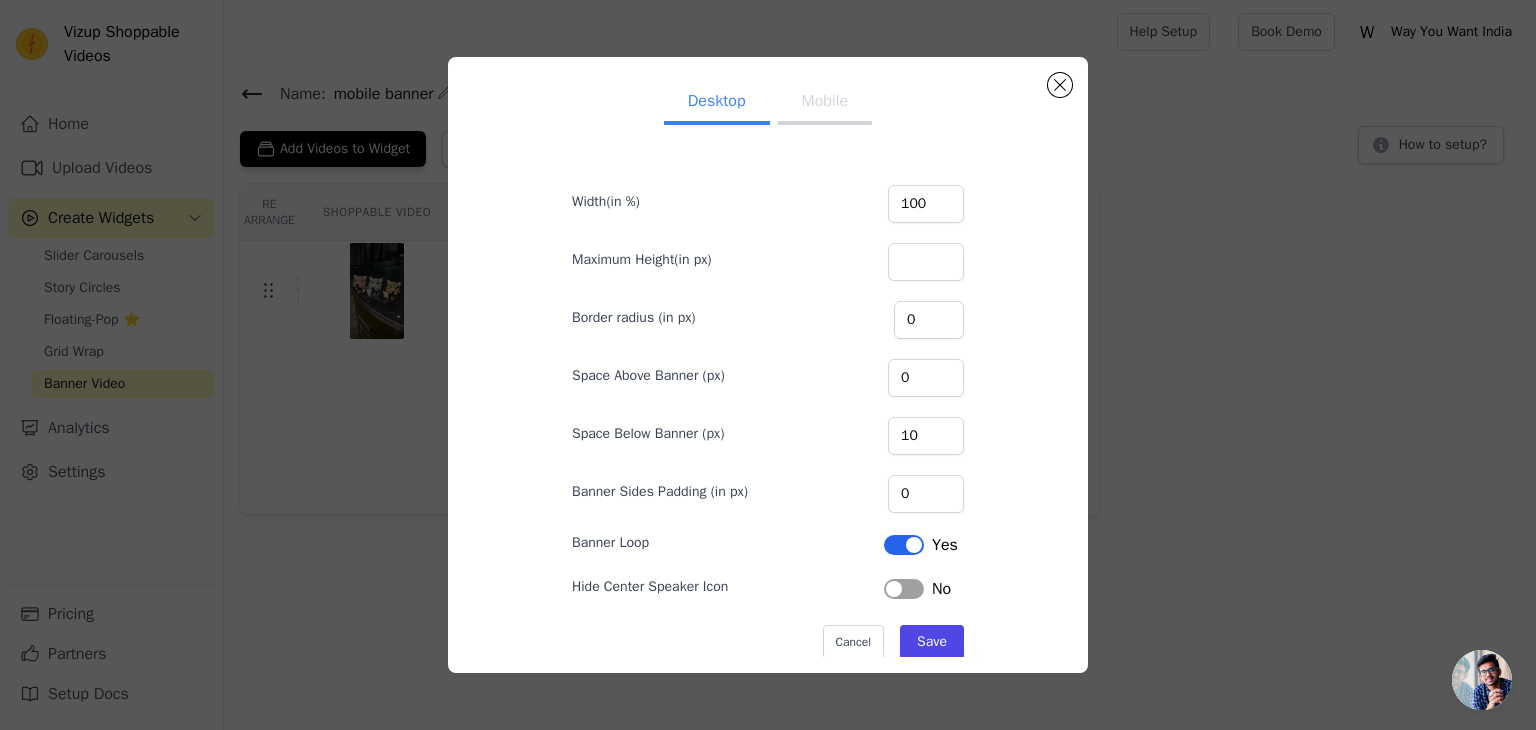 click on "Mobile" at bounding box center (825, 103) 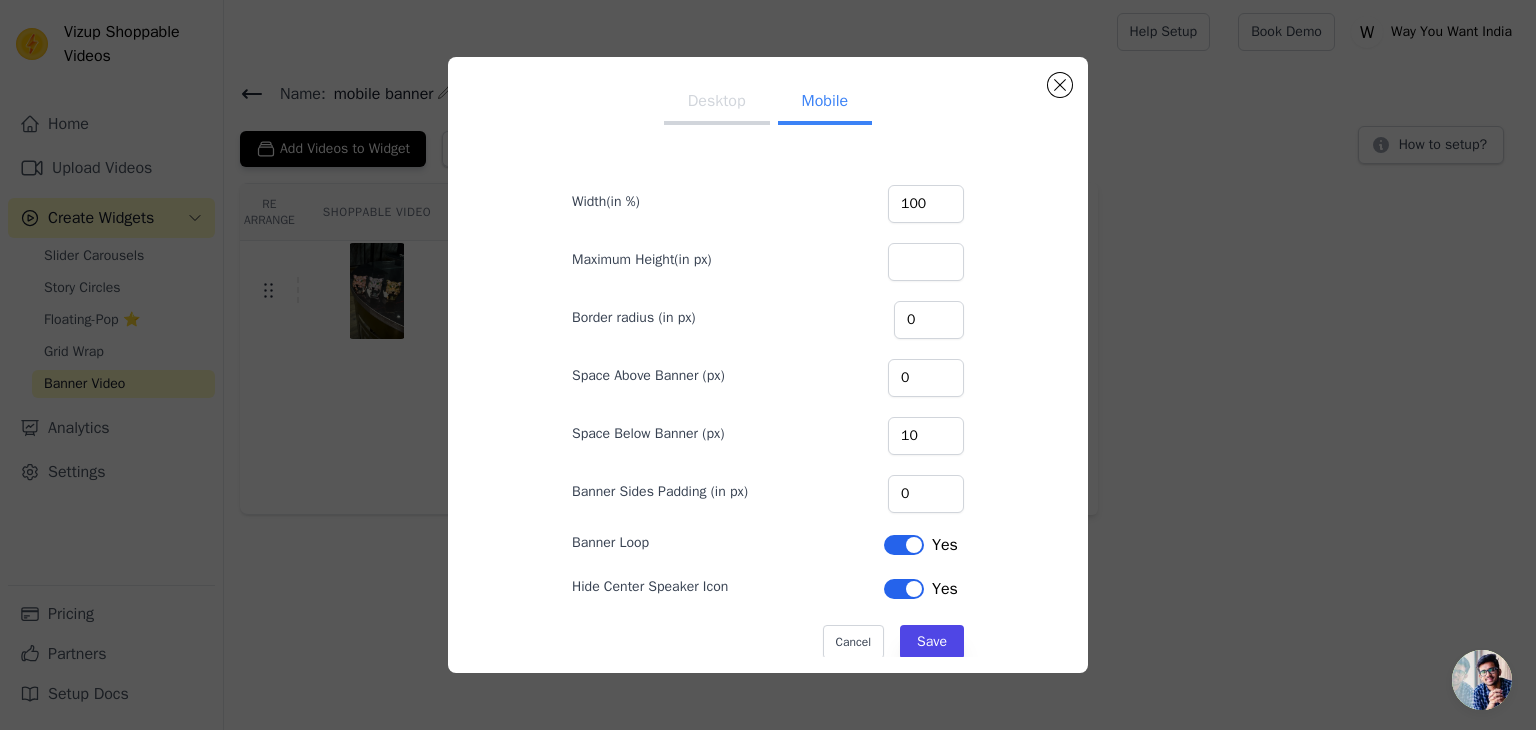 scroll, scrollTop: 31, scrollLeft: 0, axis: vertical 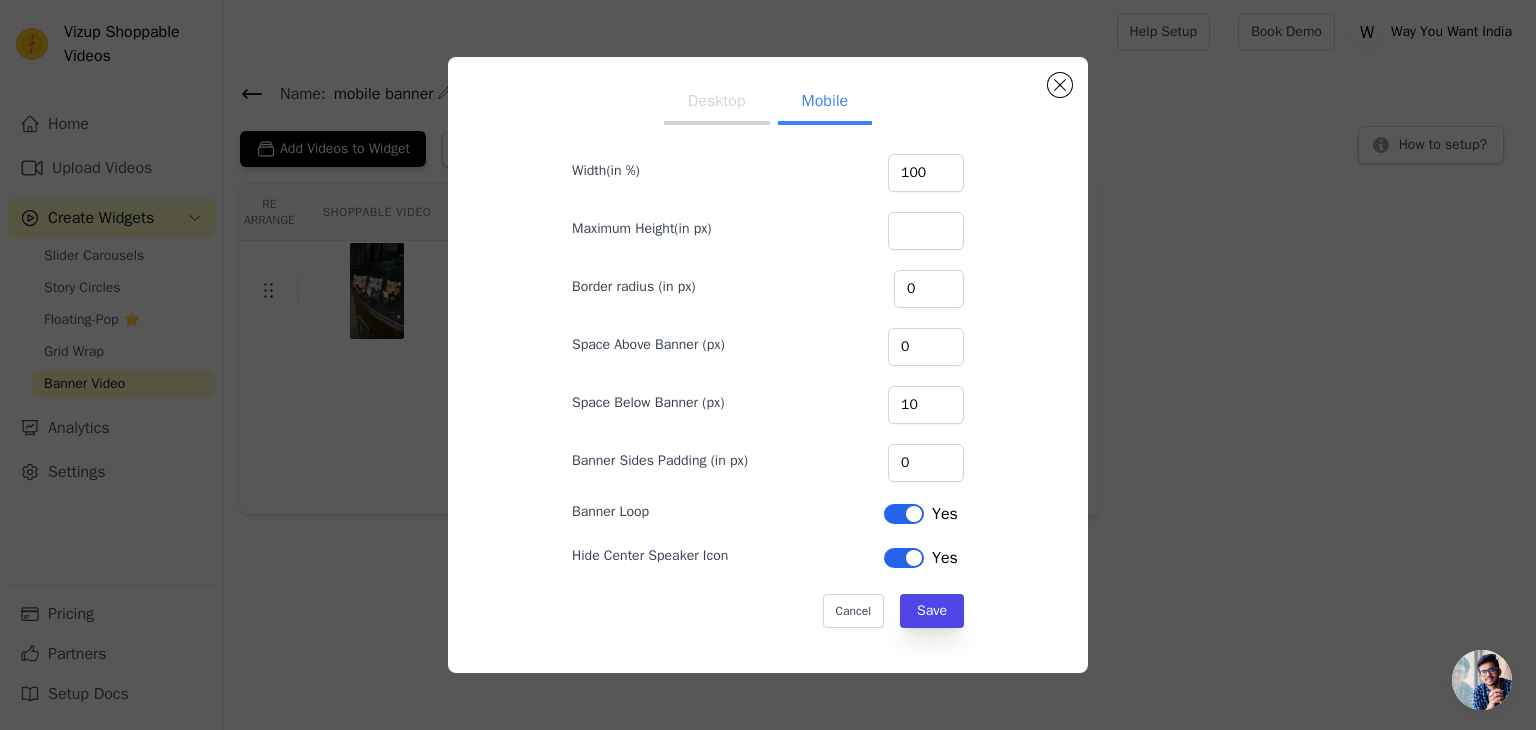 click on "Desktop" at bounding box center (717, 103) 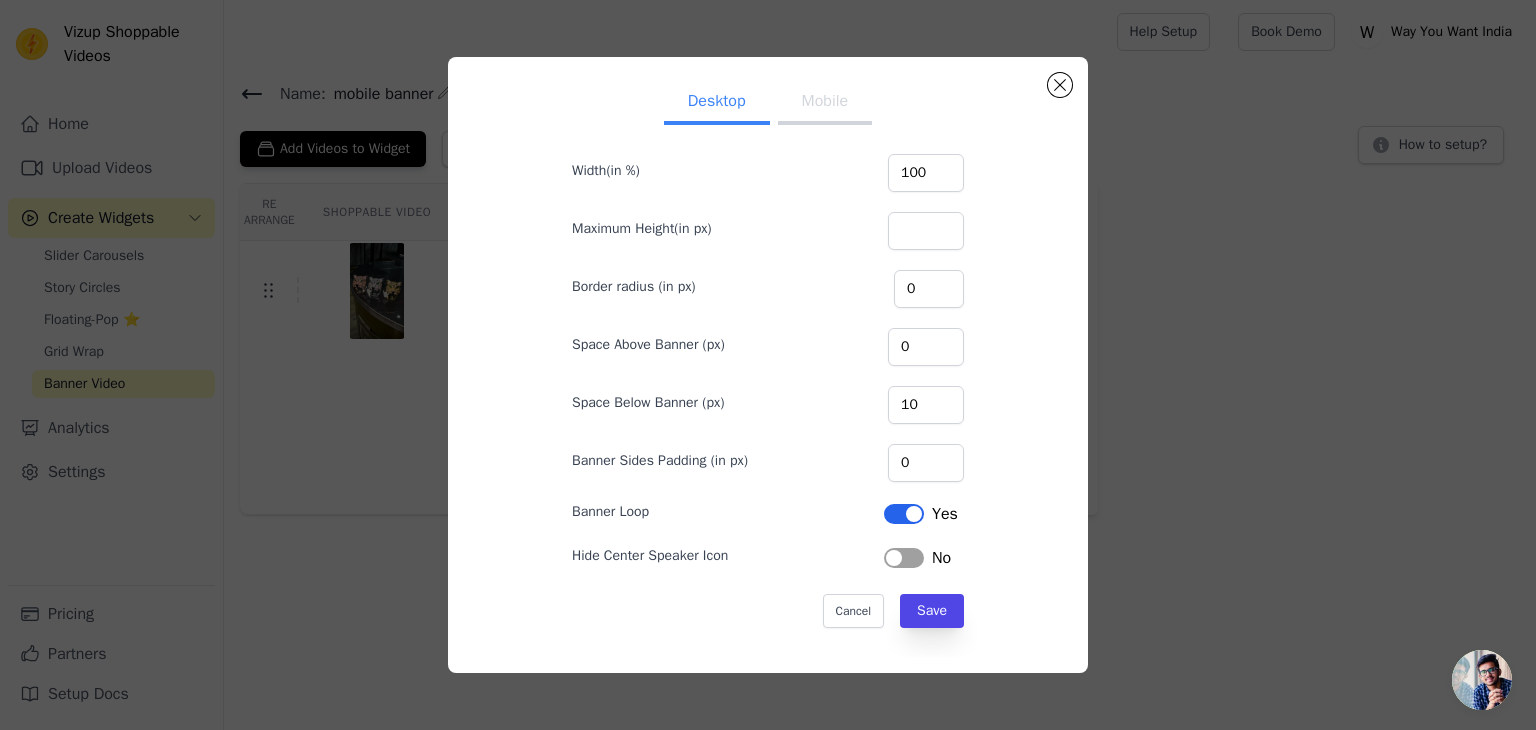 click on "Mobile" at bounding box center [825, 103] 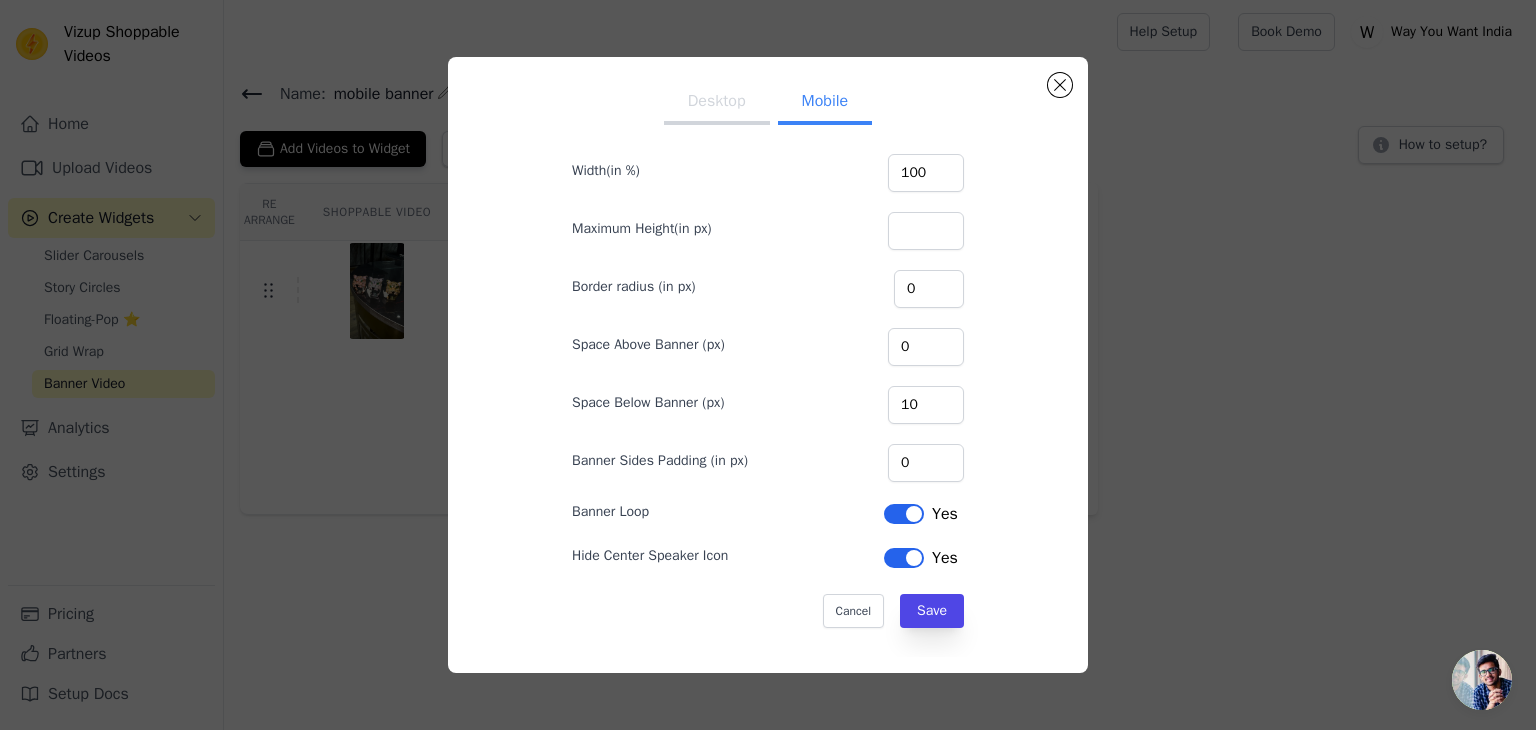 click on "Desktop" at bounding box center [717, 103] 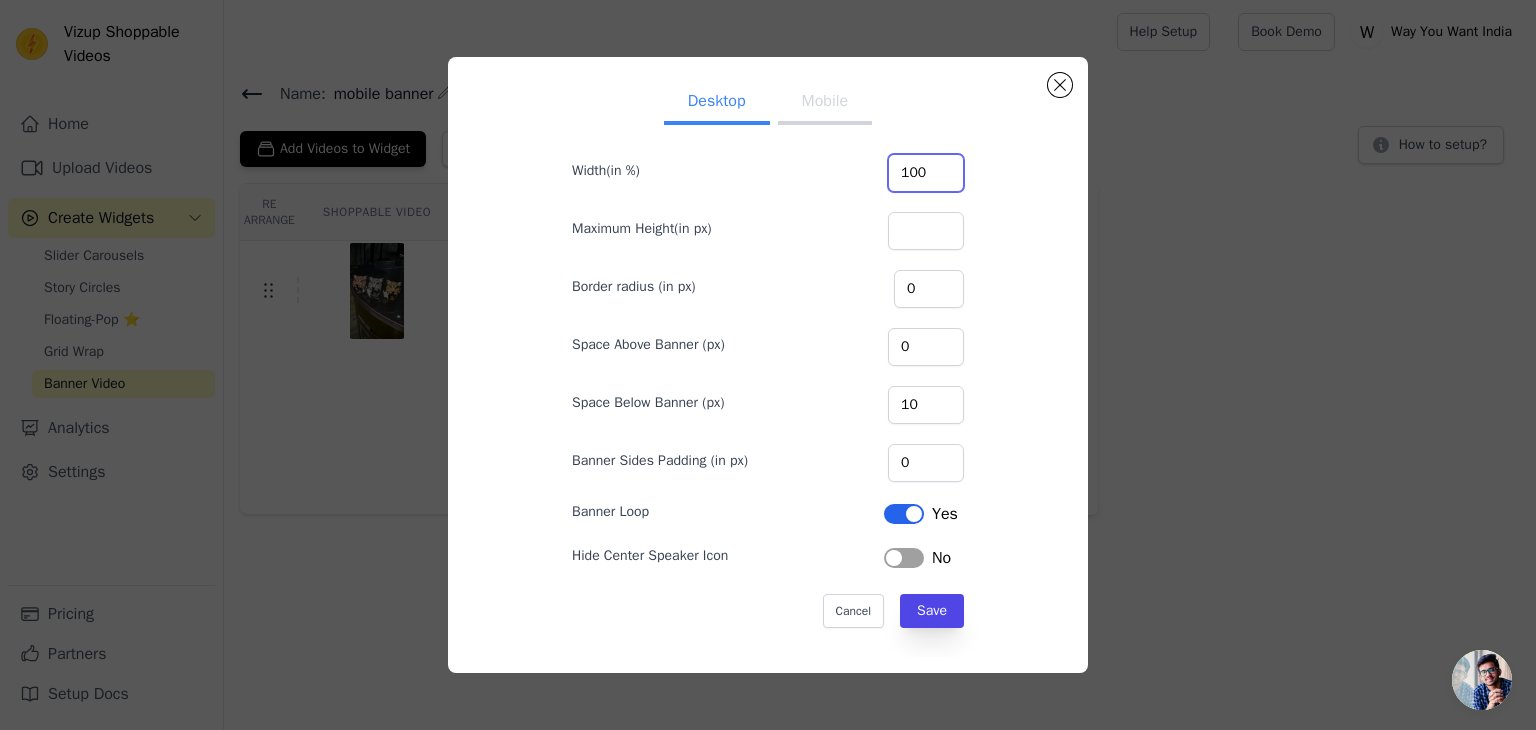 click on "100" at bounding box center (926, 173) 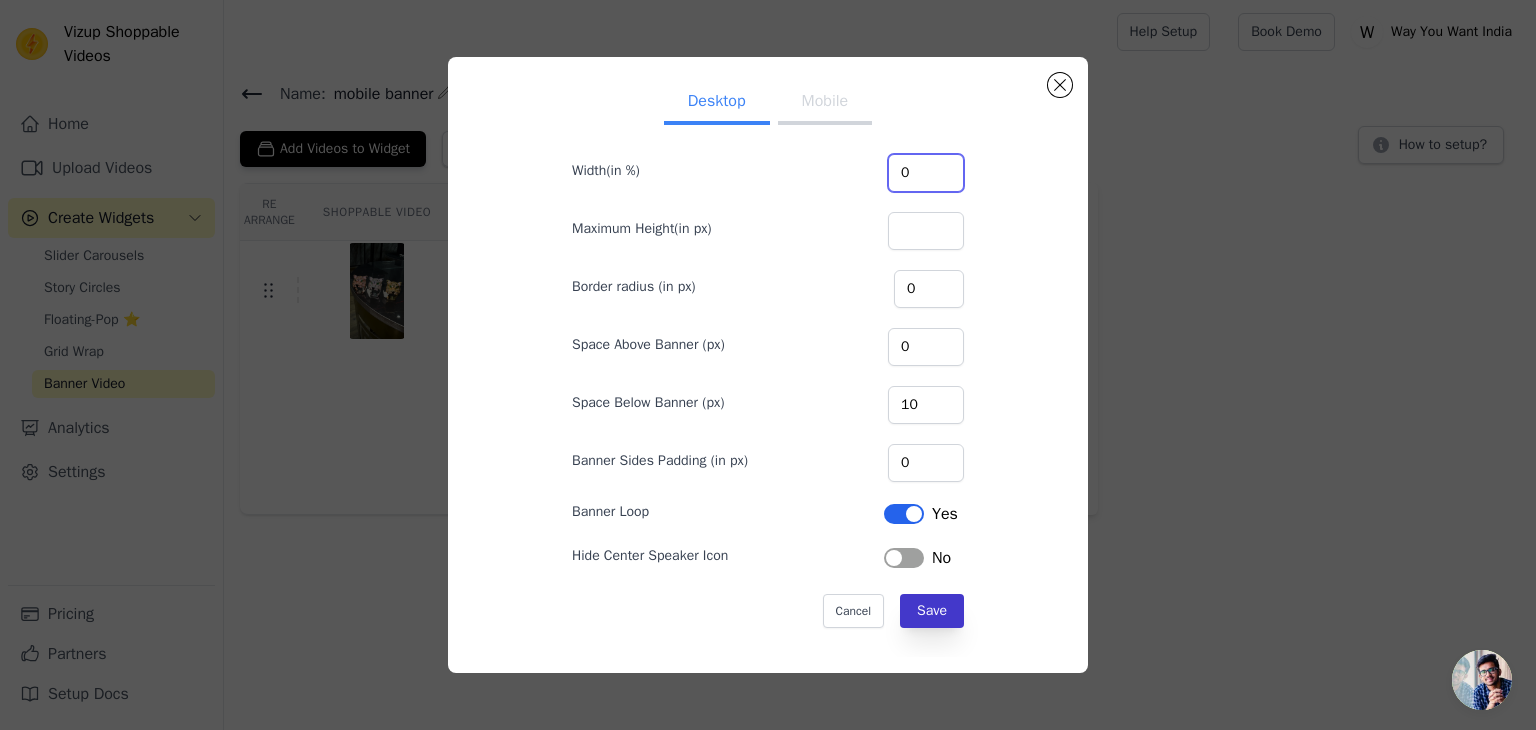 type on "0" 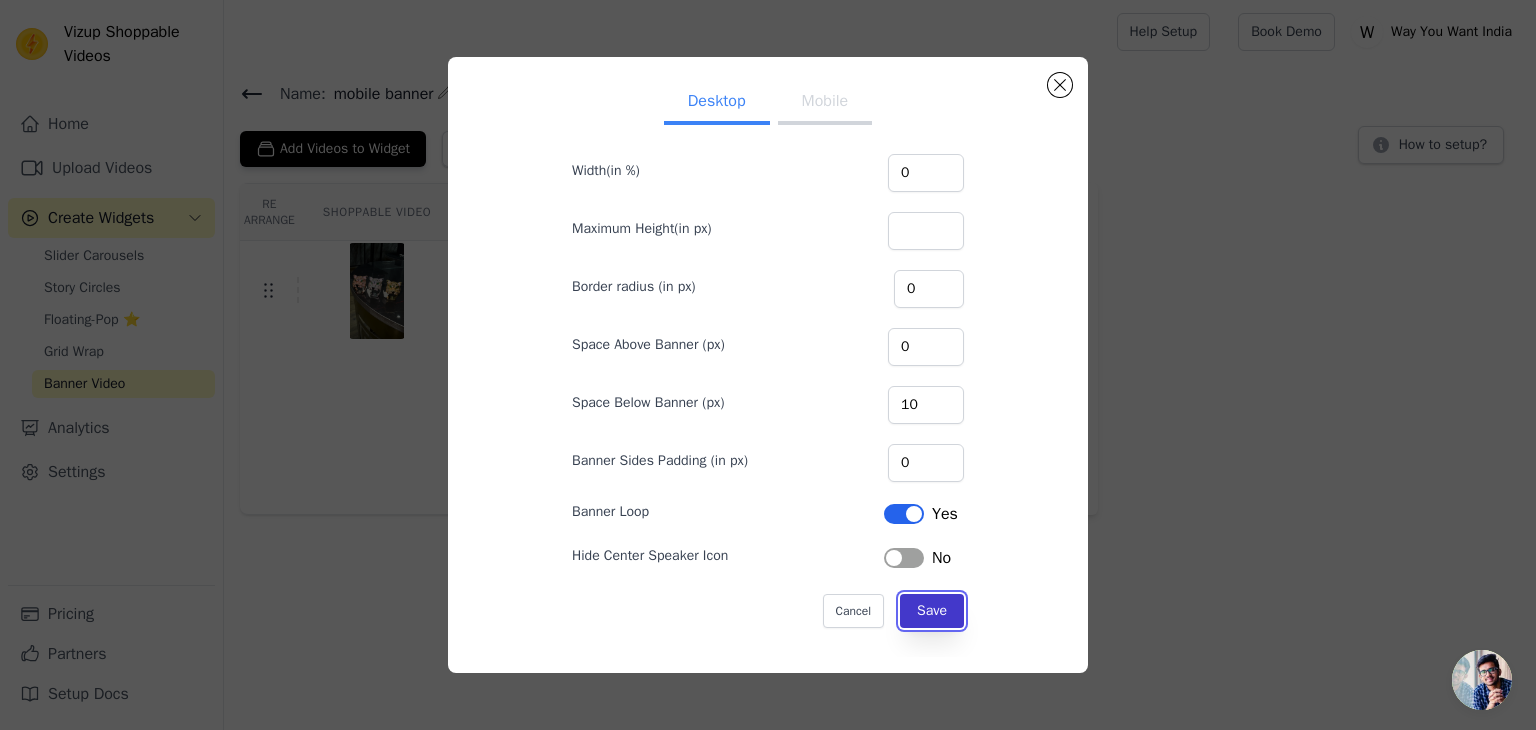 click on "Save" at bounding box center [932, 611] 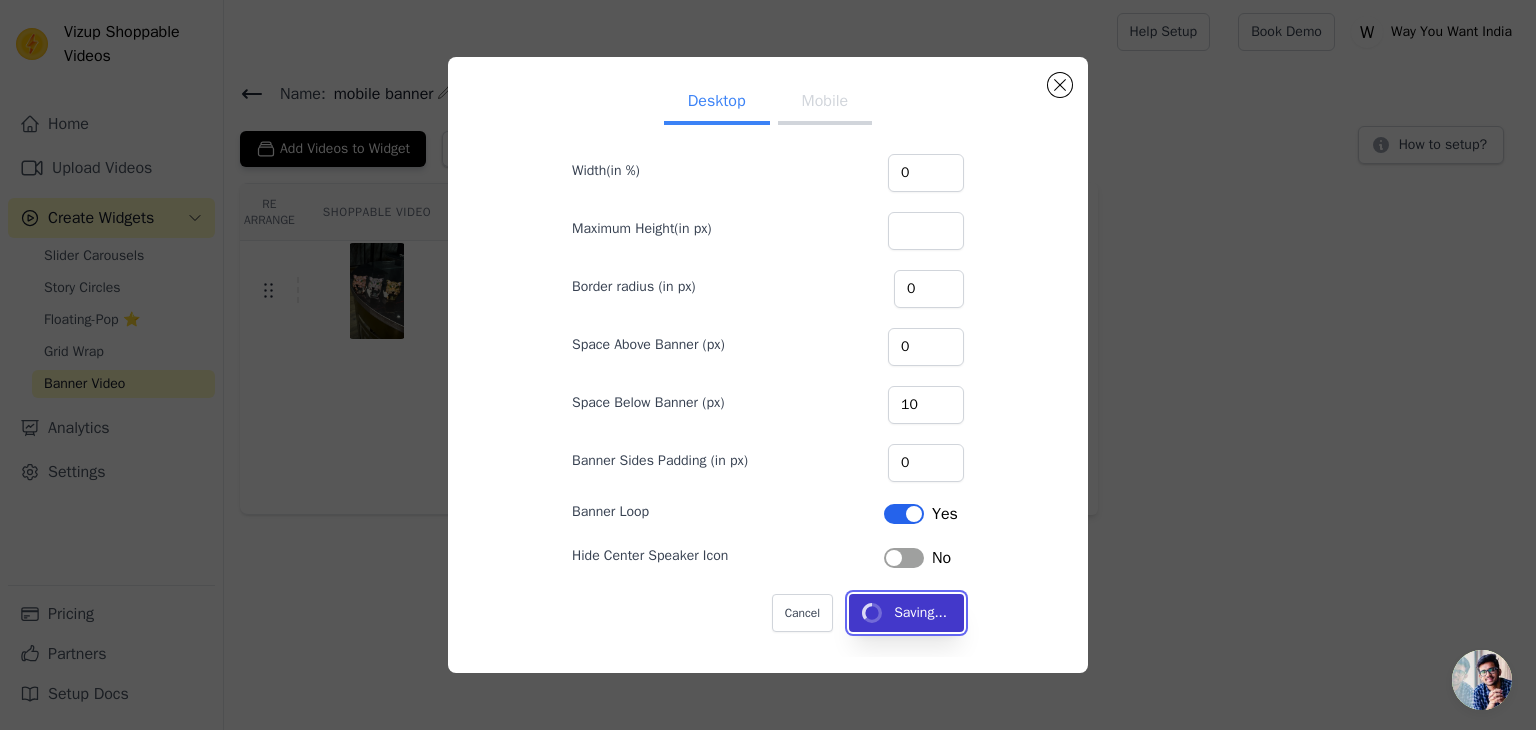 type 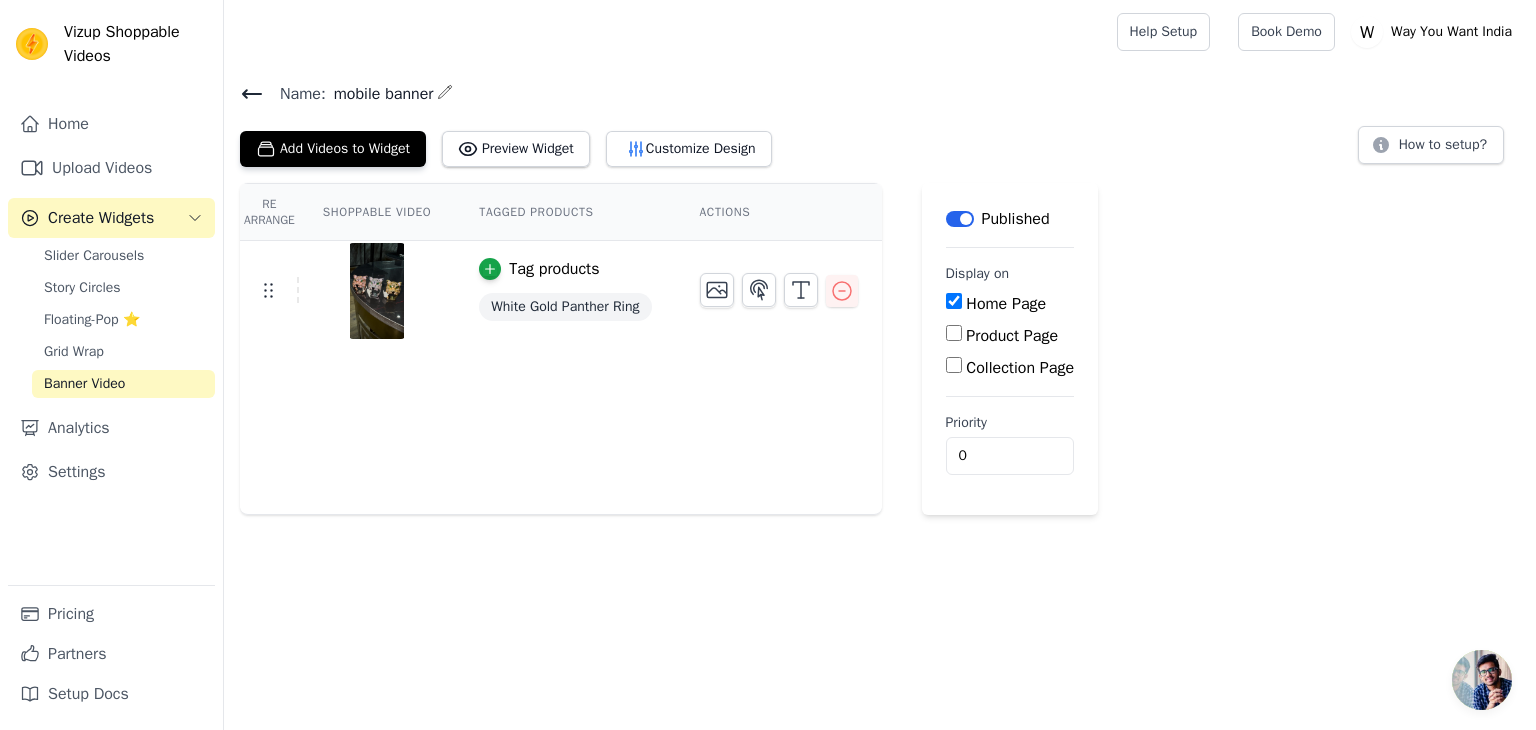 click 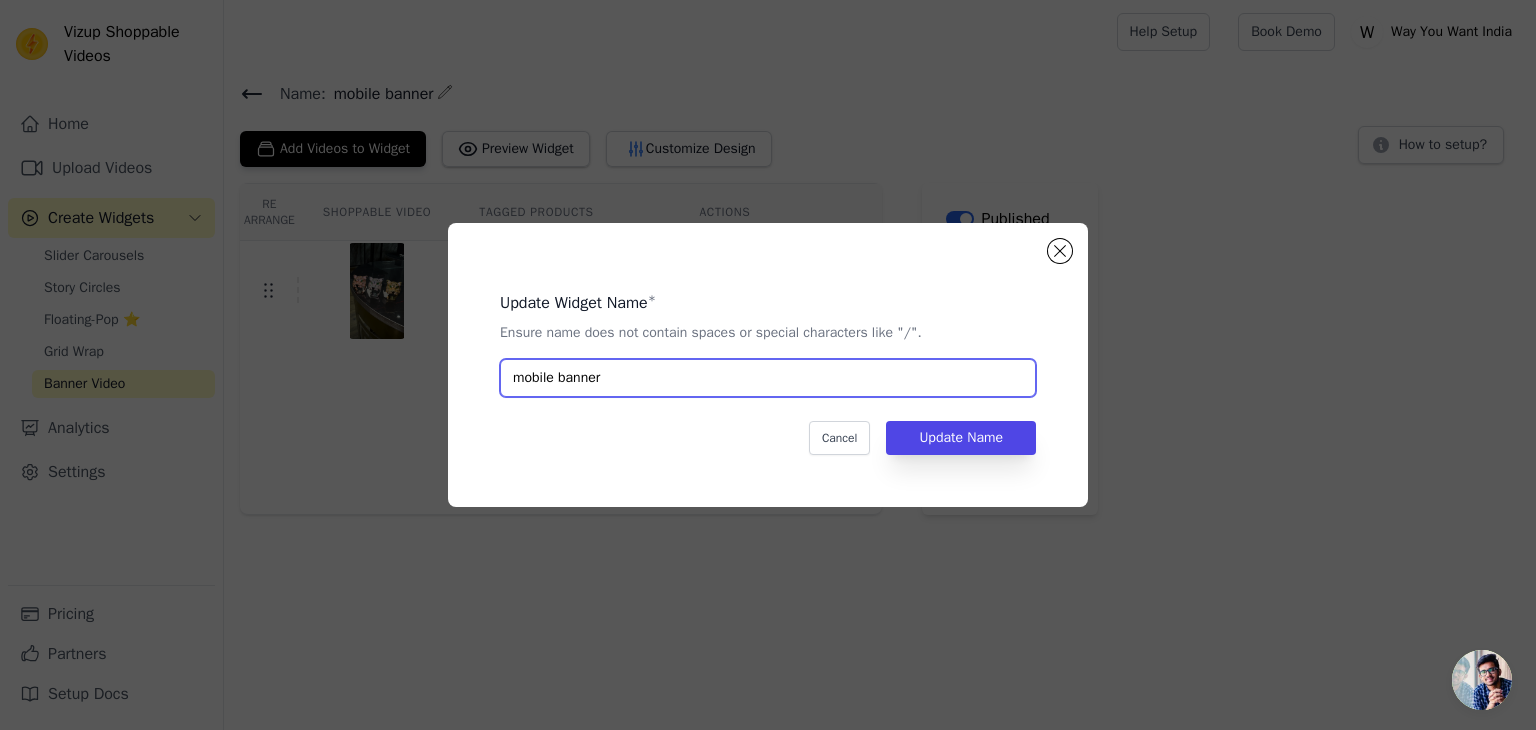 drag, startPoint x: 645, startPoint y: 386, endPoint x: 504, endPoint y: 381, distance: 141.08862 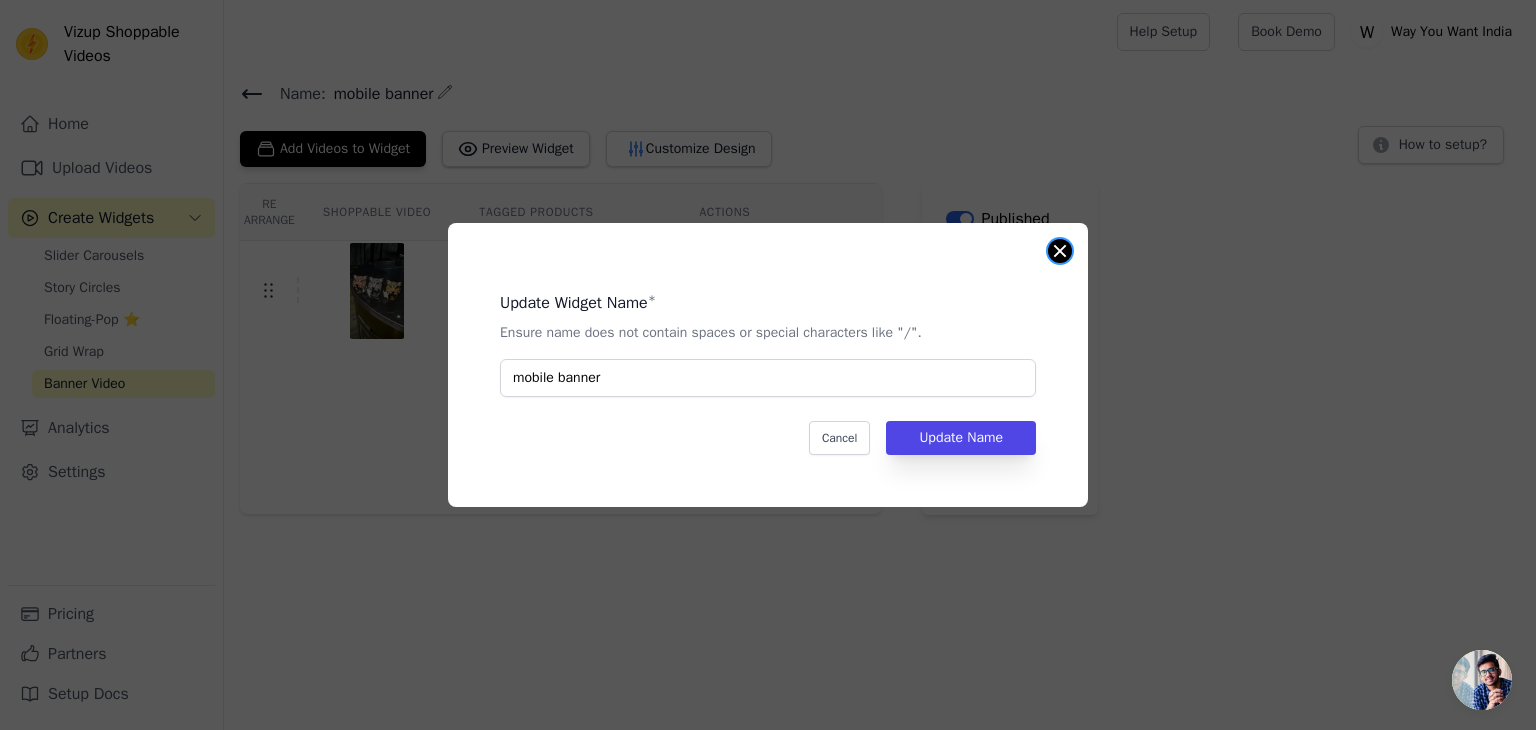 click at bounding box center [1060, 251] 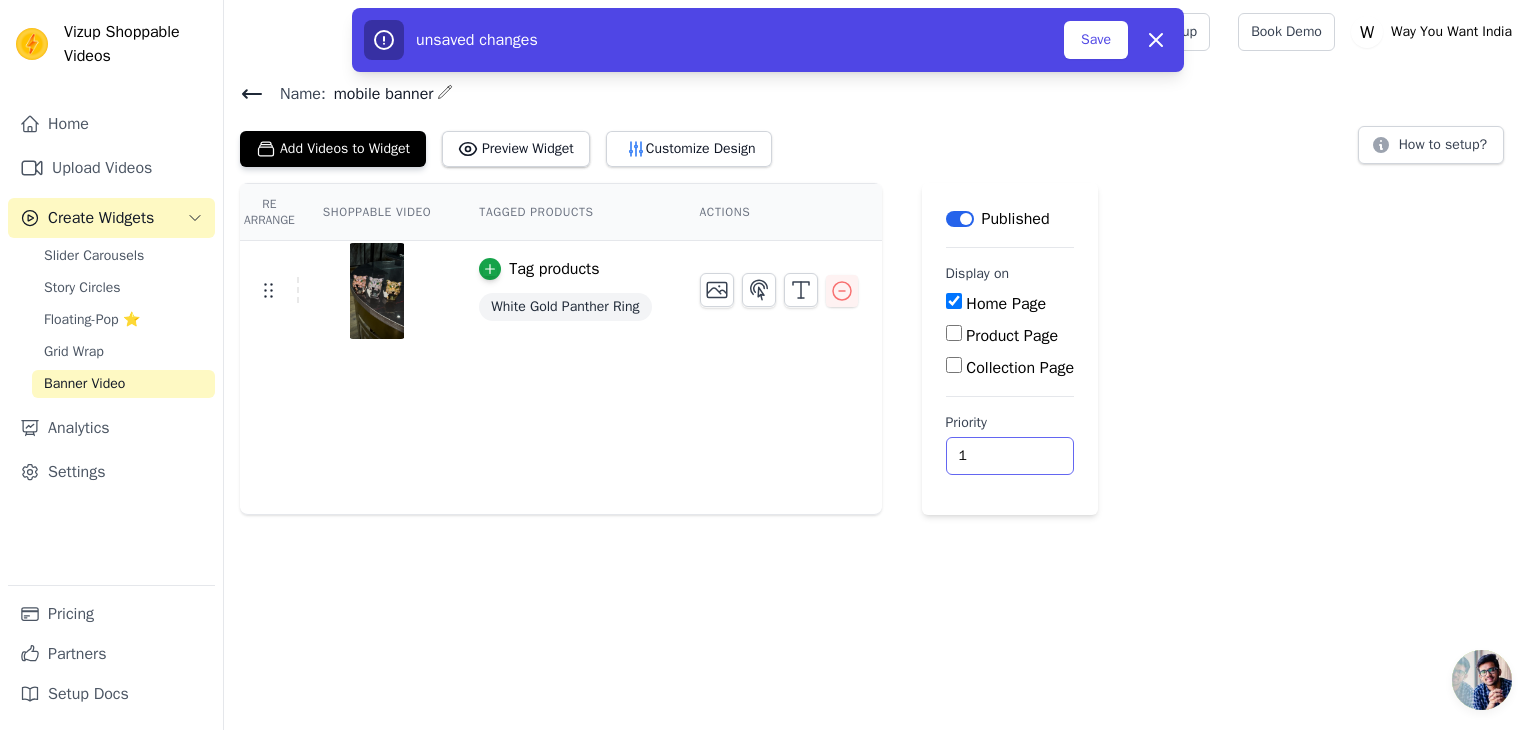 click on "1" at bounding box center [1010, 456] 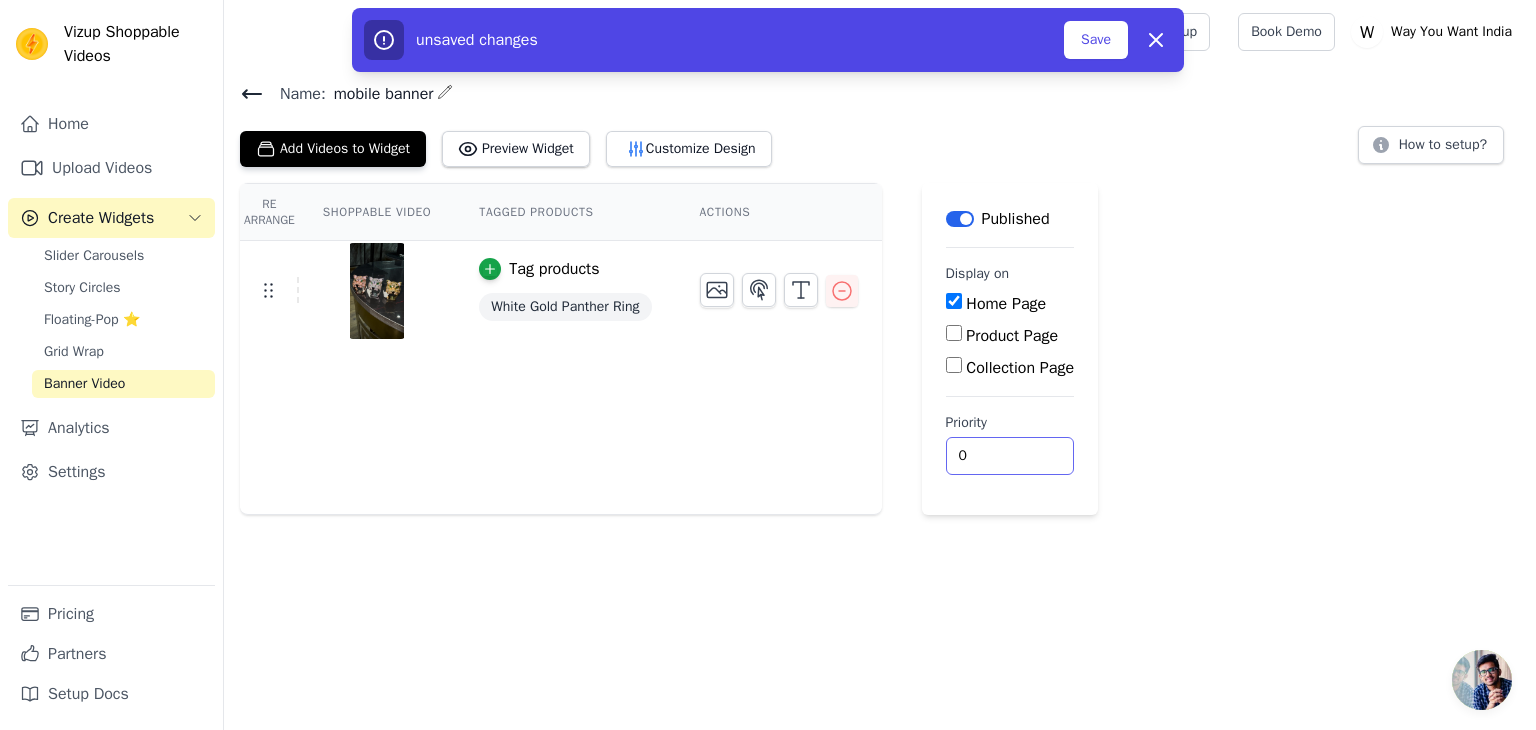 type on "0" 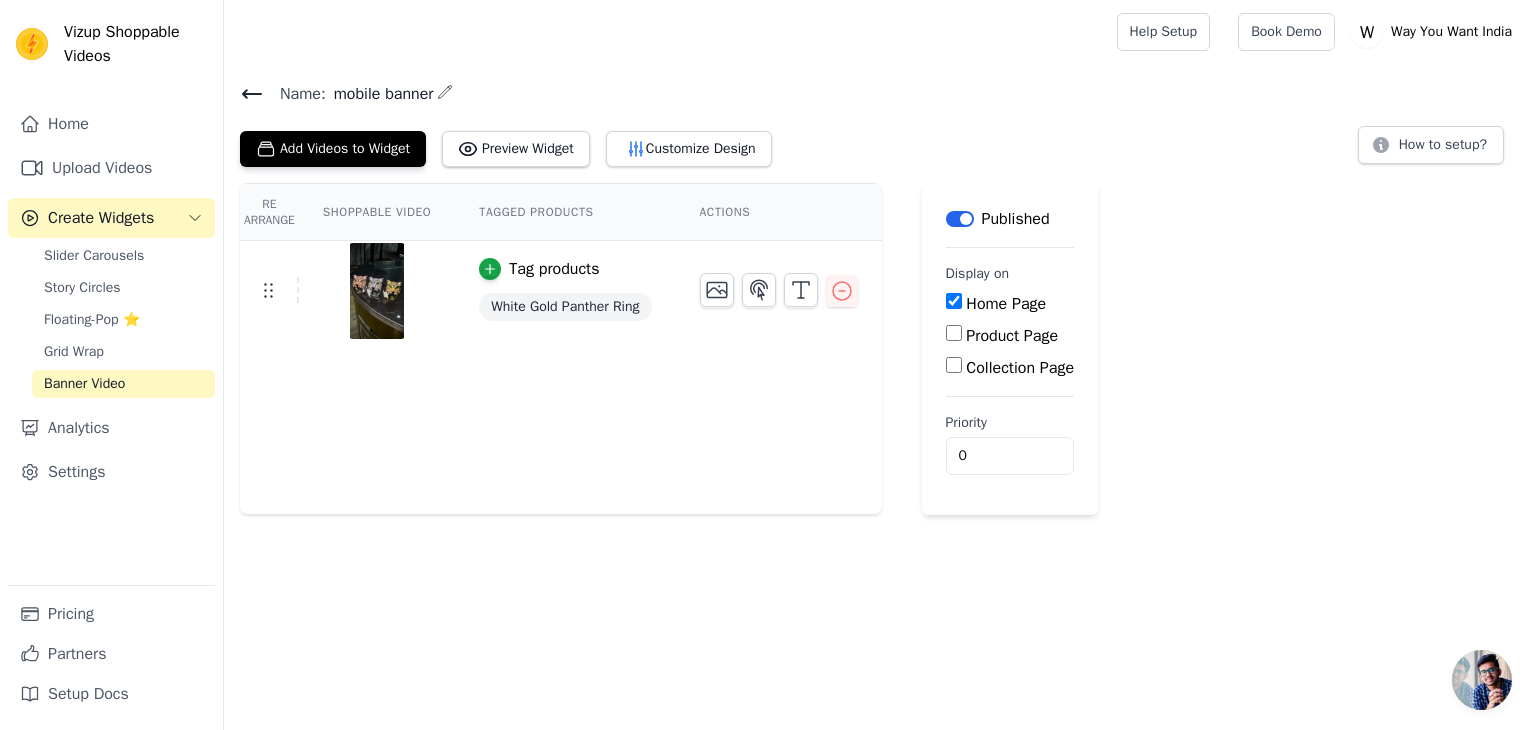 click on "Name:   mobile banner
Add Videos to Widget
Preview Widget       Customize Design
How to setup?         Re Arrange   Shoppable Video   Tagged Products   Actions             Tag products   White Gold Panther Ring                       Save Videos In This New Order   Save   Dismiss     Label     Published     Display on     Home Page     Product Page       Collection Page       Priority   0" at bounding box center (880, 297) 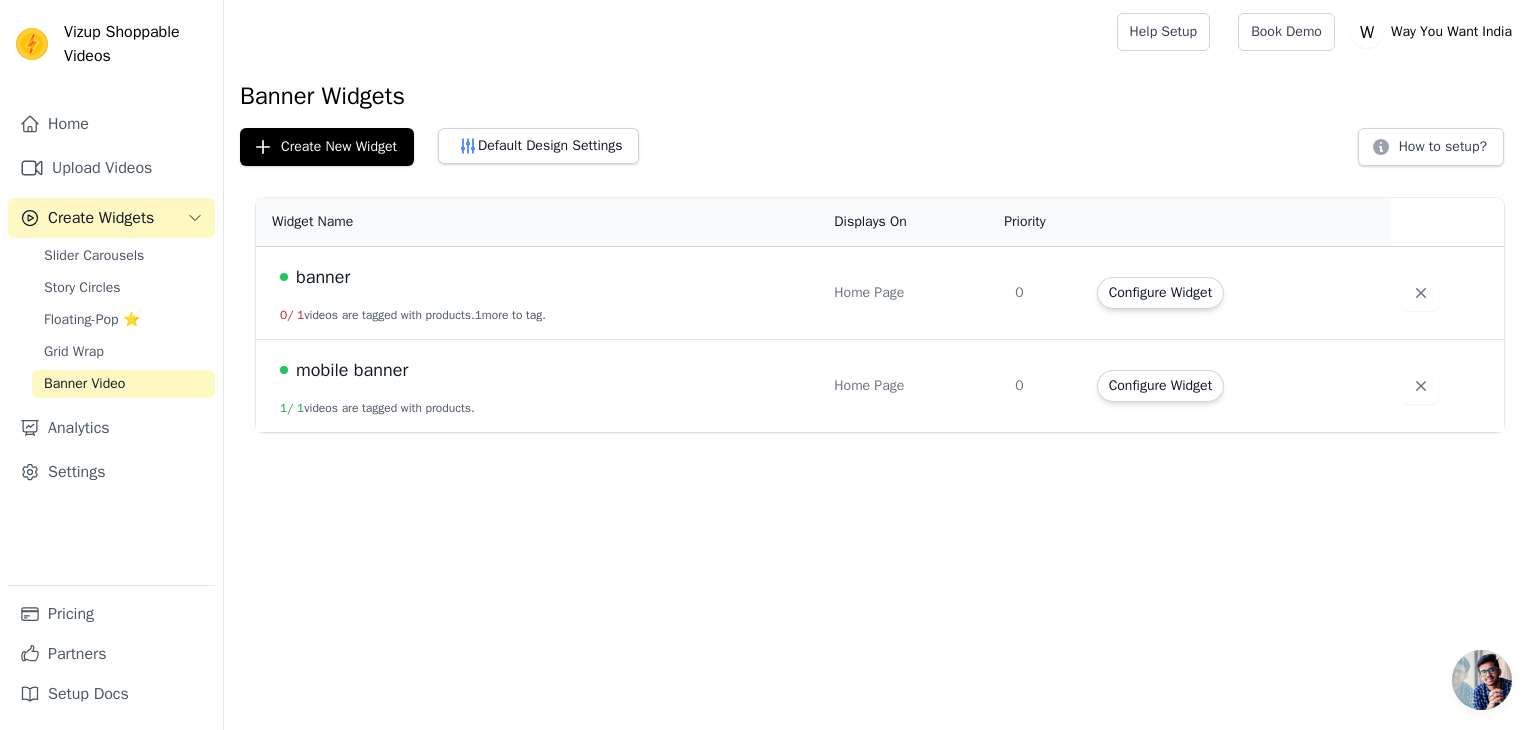 click on "banner" at bounding box center [323, 277] 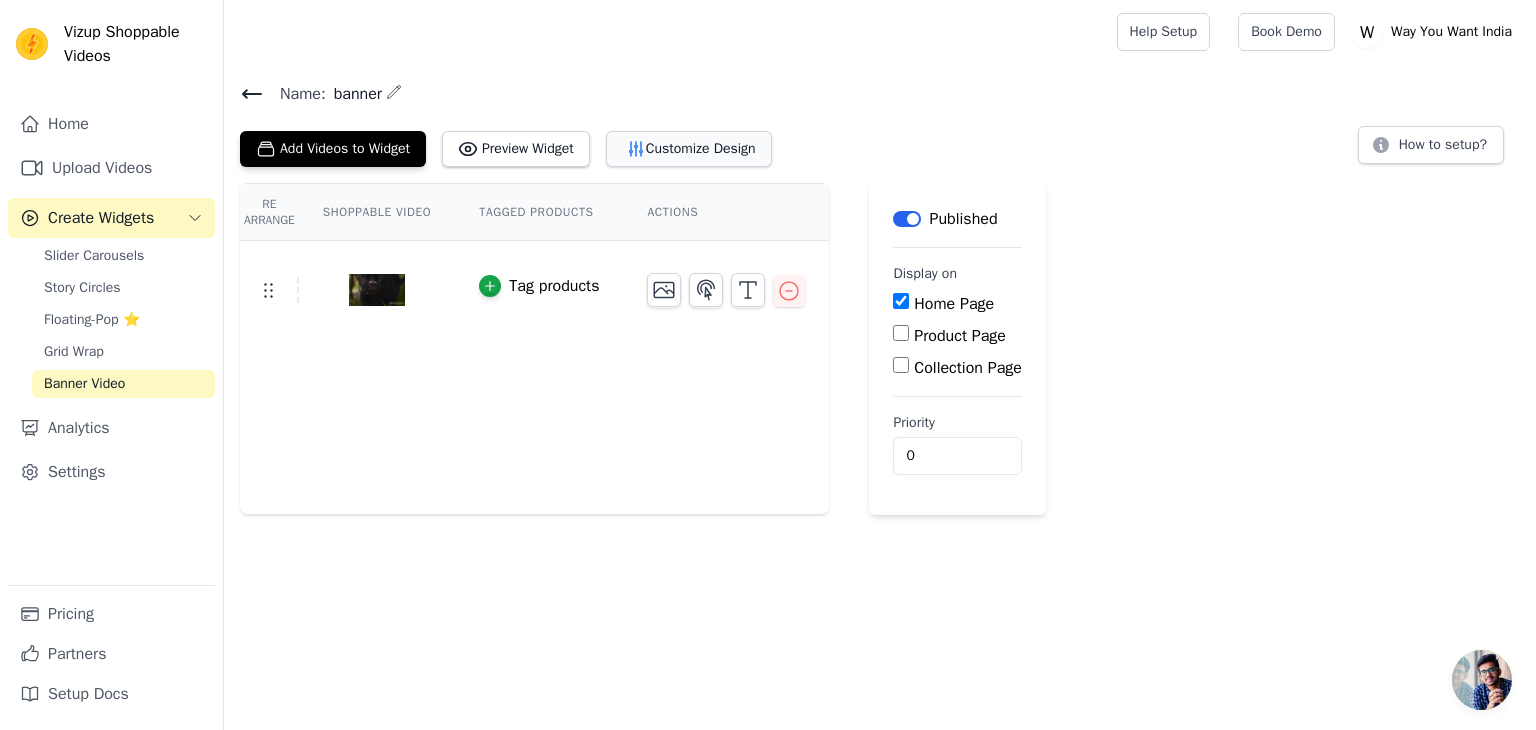 click on "Customize Design" at bounding box center (689, 149) 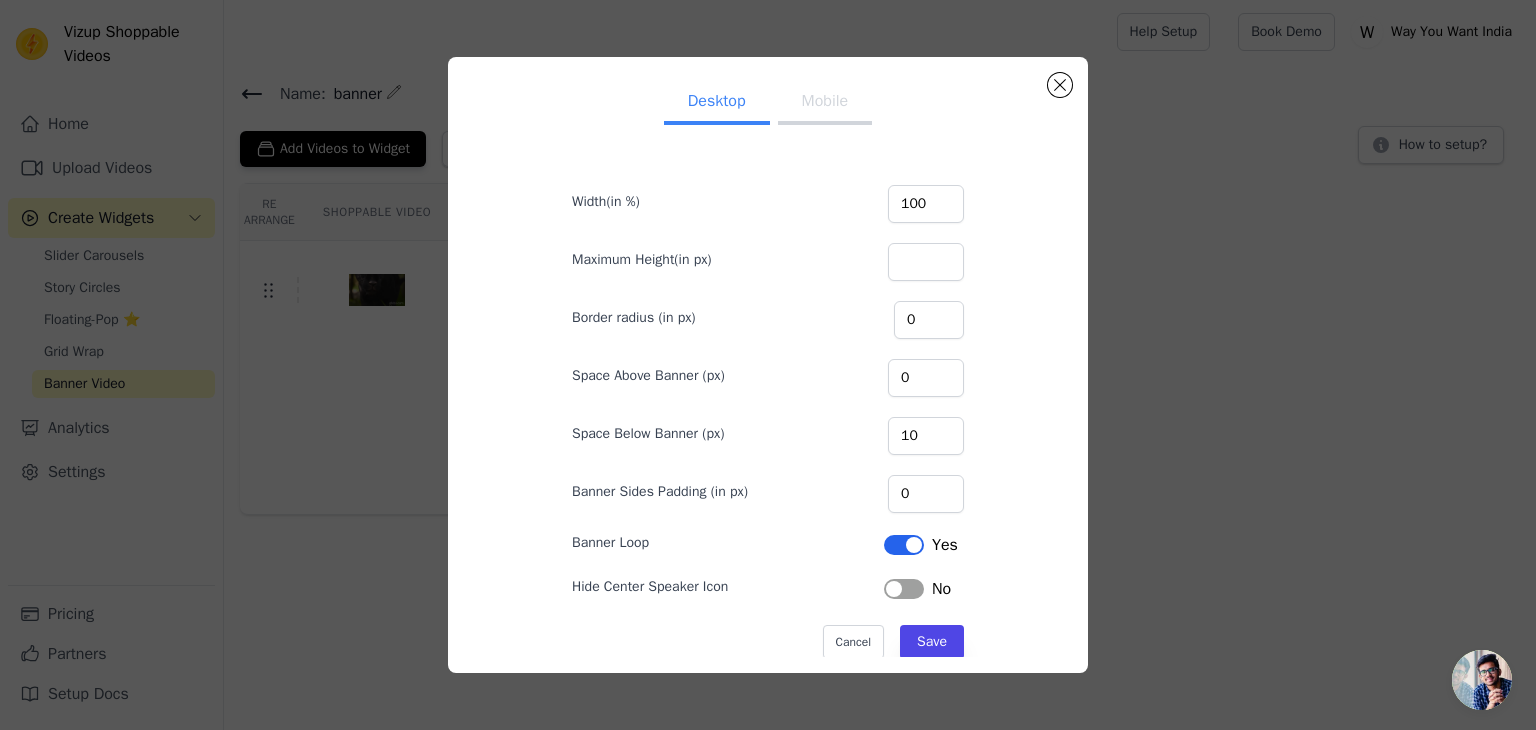 click on "Mobile" at bounding box center [825, 103] 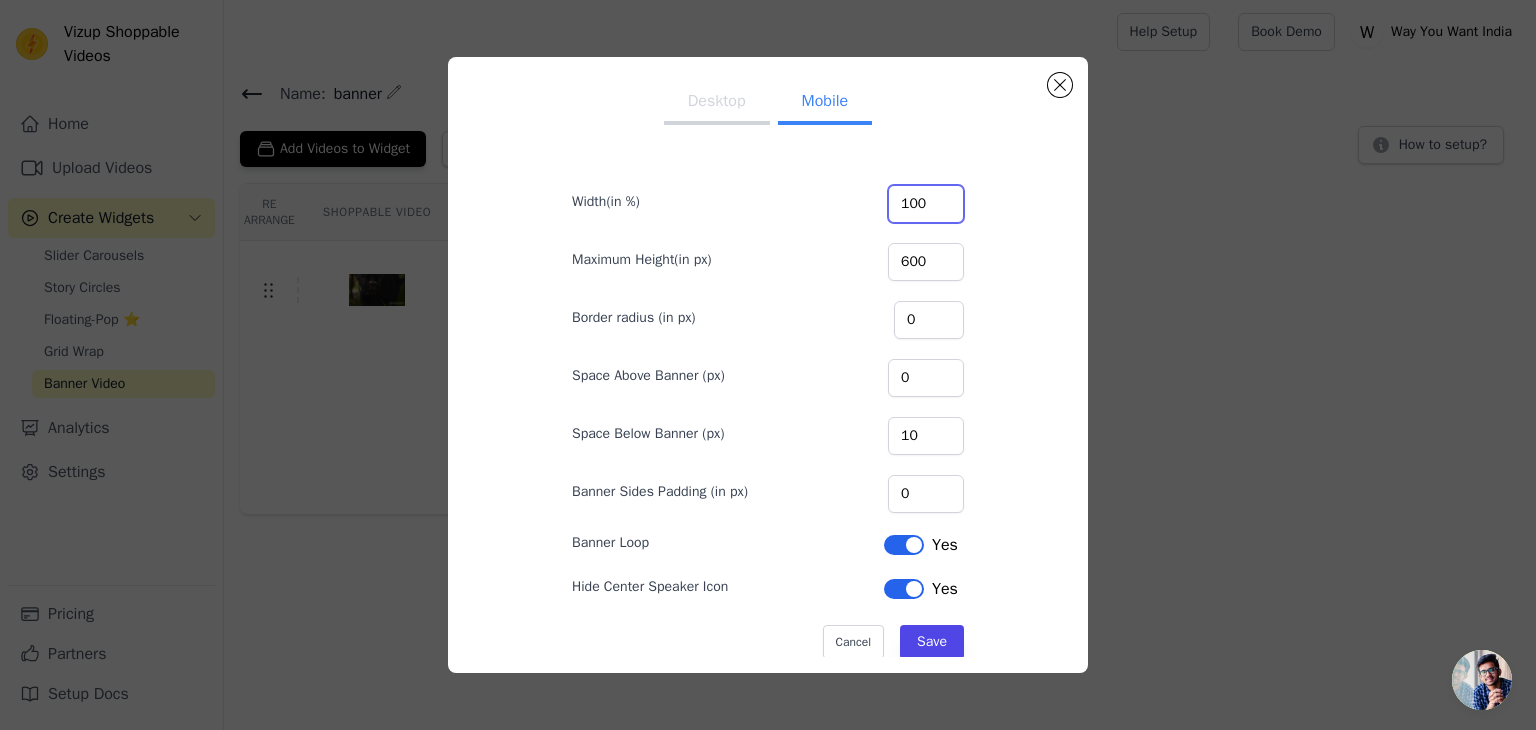 click on "100" at bounding box center [926, 204] 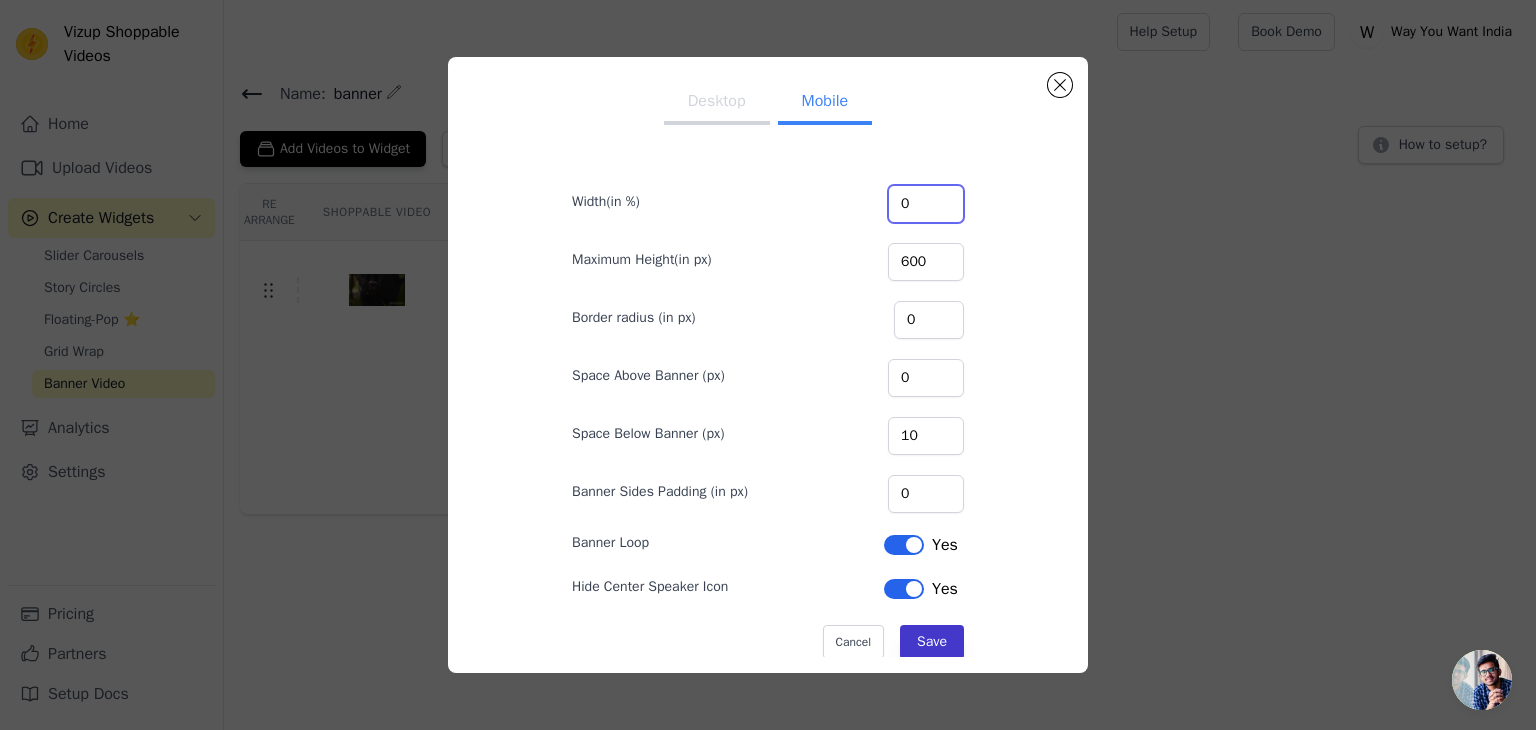 type on "0" 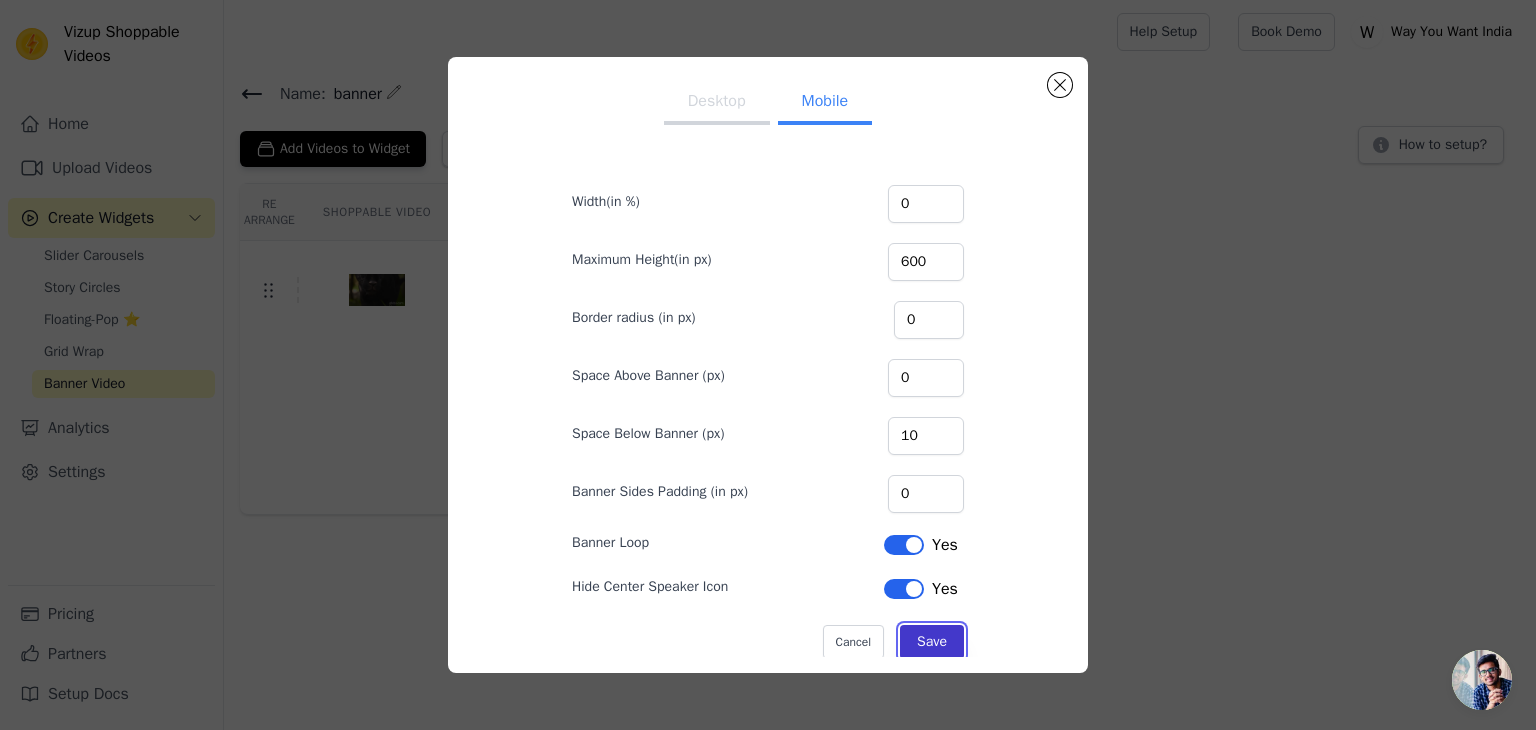 click on "Save" at bounding box center (932, 642) 